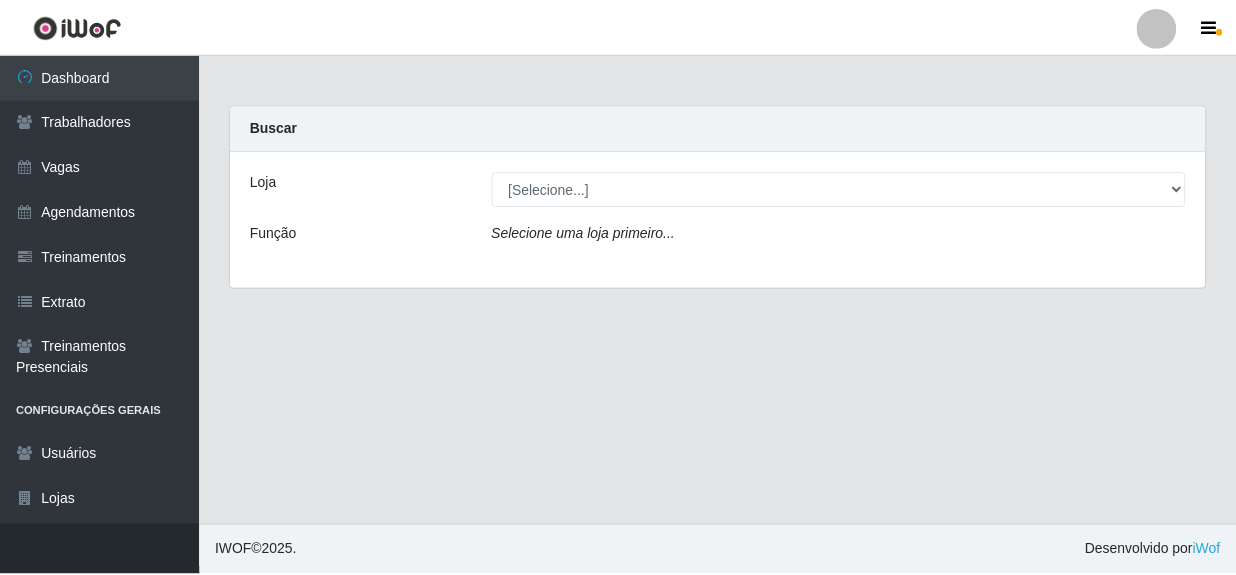 scroll, scrollTop: 0, scrollLeft: 0, axis: both 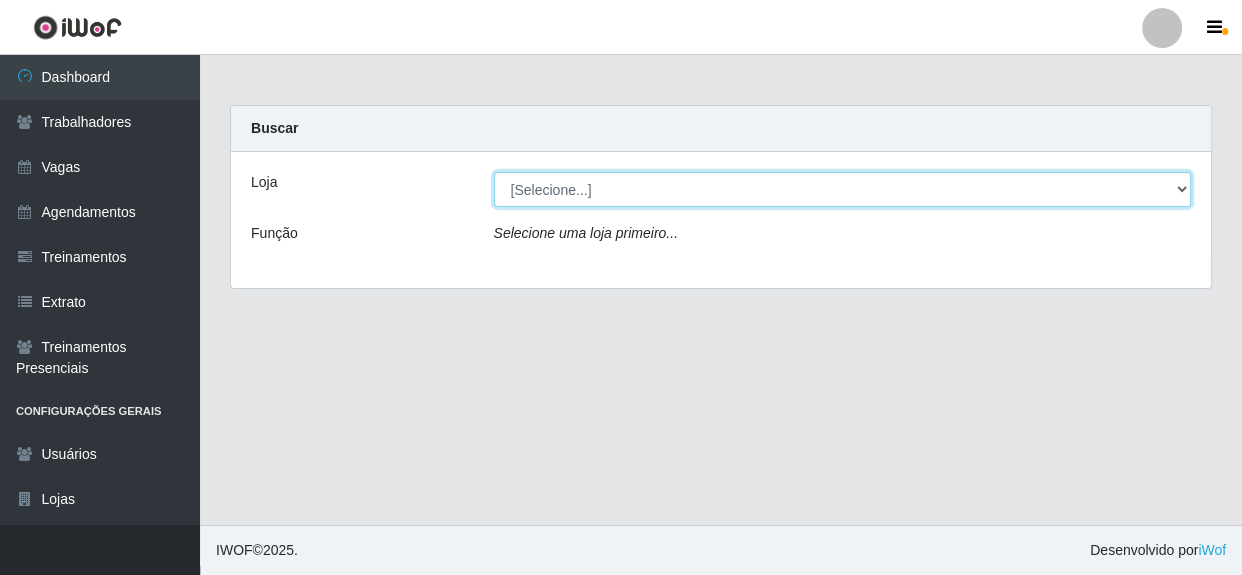 click on "[Selecione...] Rede Compras - CD Logistica" at bounding box center [843, 189] 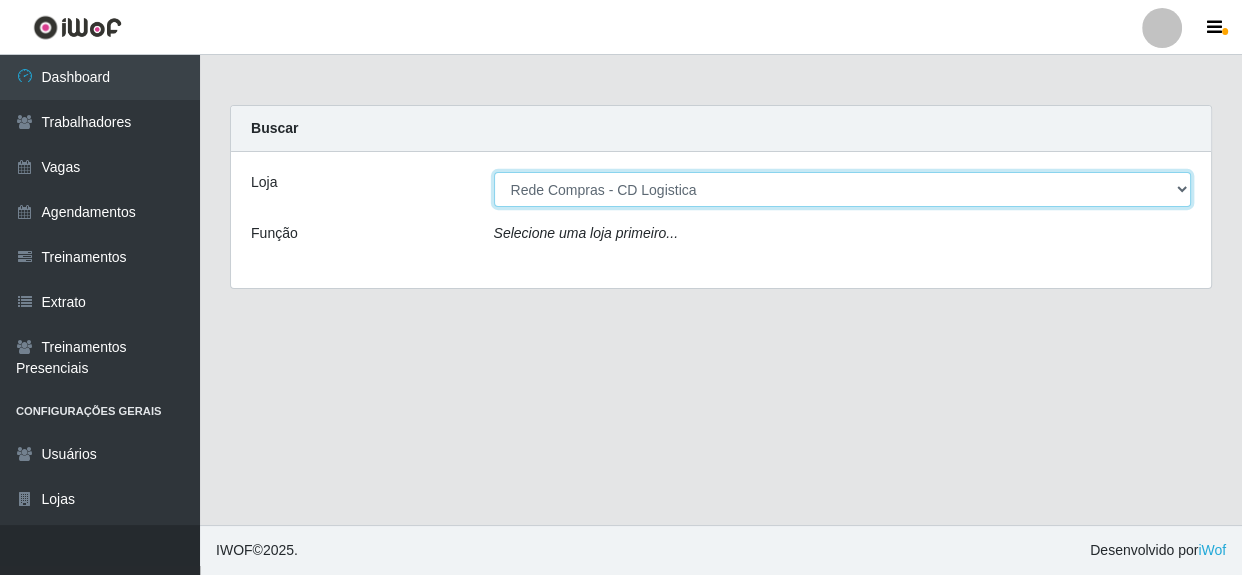 click on "[Selecione...] Rede Compras - CD Logistica" at bounding box center [843, 189] 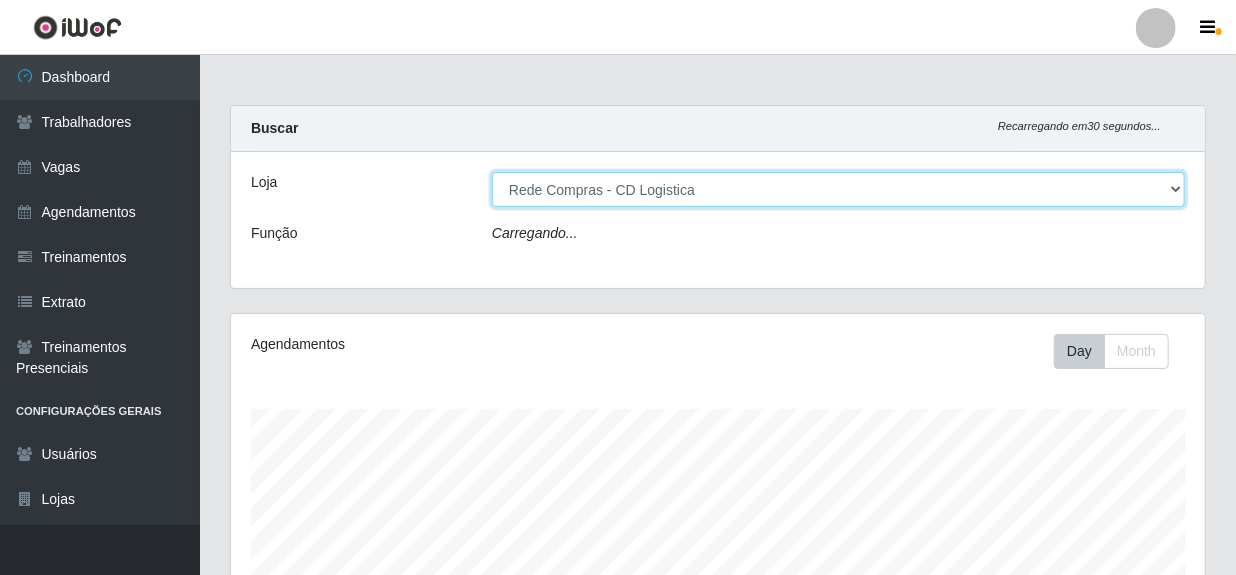 scroll, scrollTop: 999585, scrollLeft: 999025, axis: both 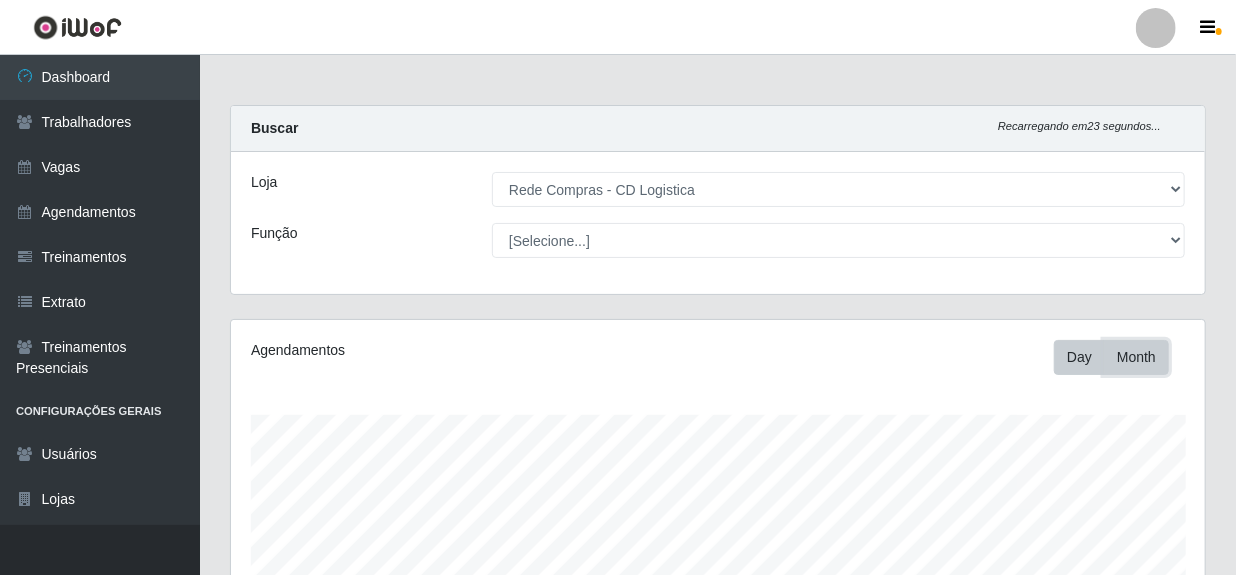 click on "Month" at bounding box center (1136, 357) 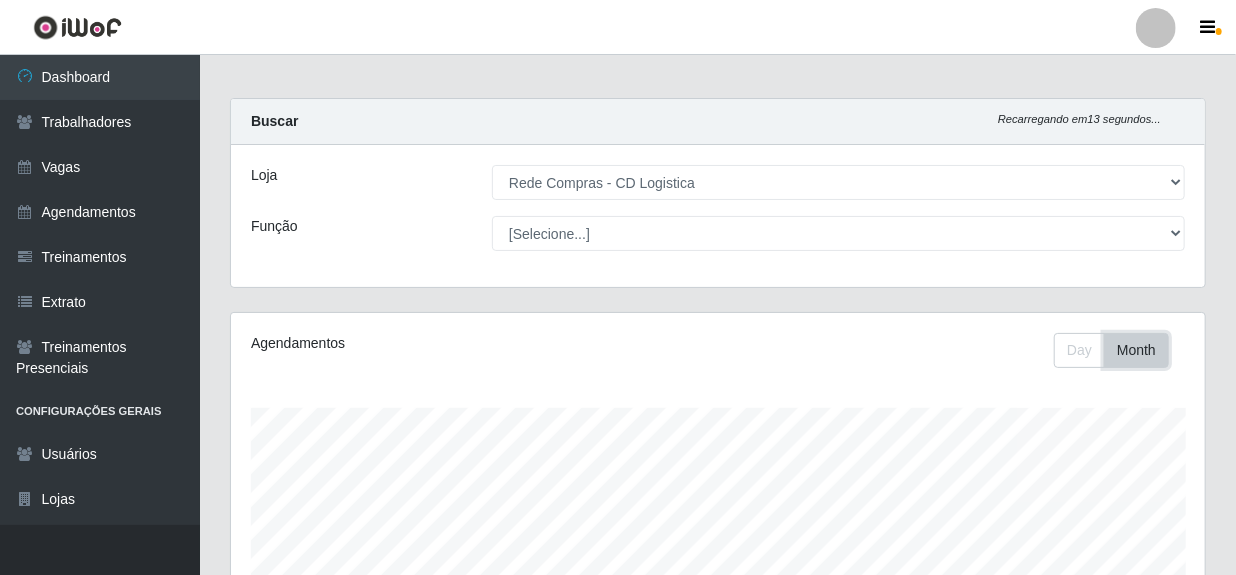 scroll, scrollTop: 0, scrollLeft: 0, axis: both 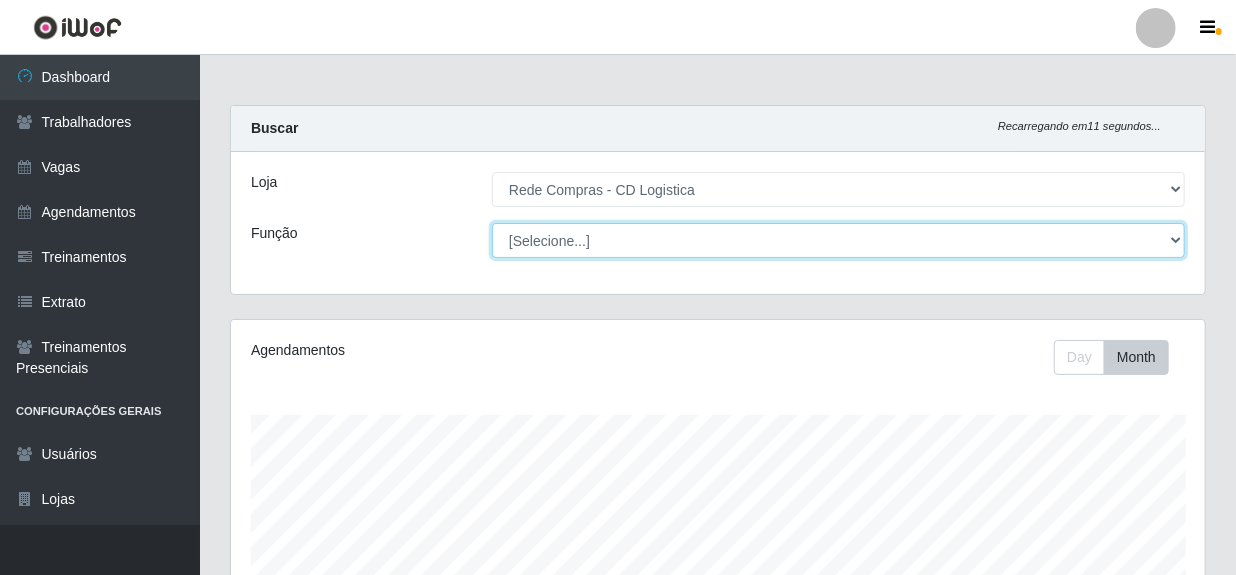 click on "[Selecione...] ASG ASG + ASG ++ Auxiliar de Depósito  Auxiliar de Depósito + Auxiliar de Depósito ++ Auxiliar de Produção  Auxiliar de Produção + Auxiliar de Produção ++ Carregador e Descarregador de Caminhão Carregador e Descarregador de Caminhão + Carregador e Descarregador de Caminhão ++" at bounding box center [838, 240] 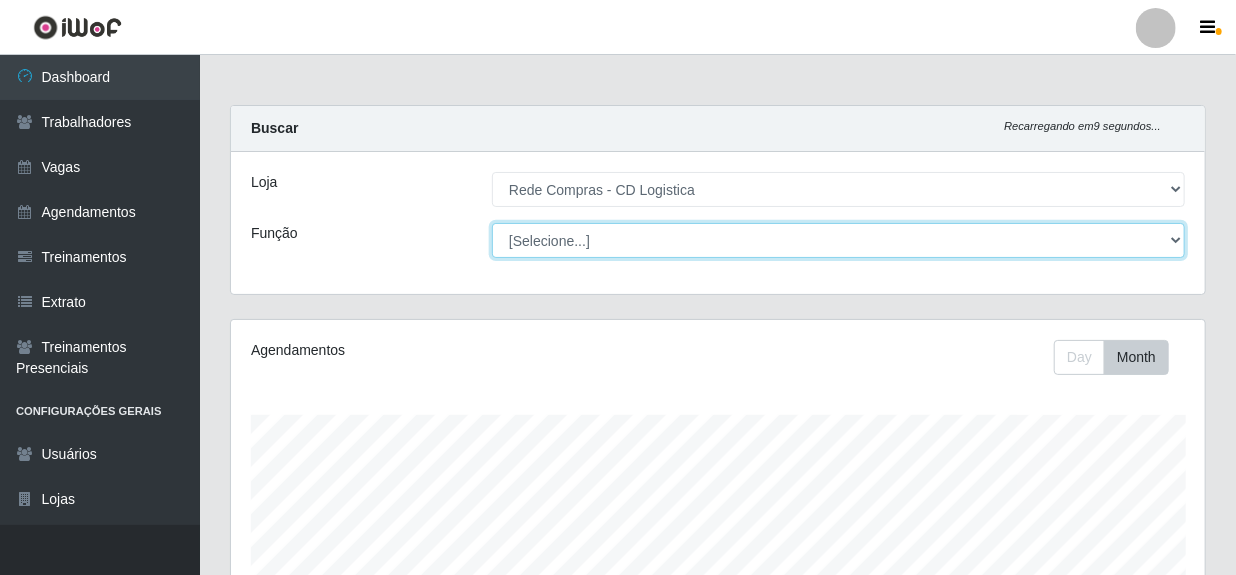 select on "52" 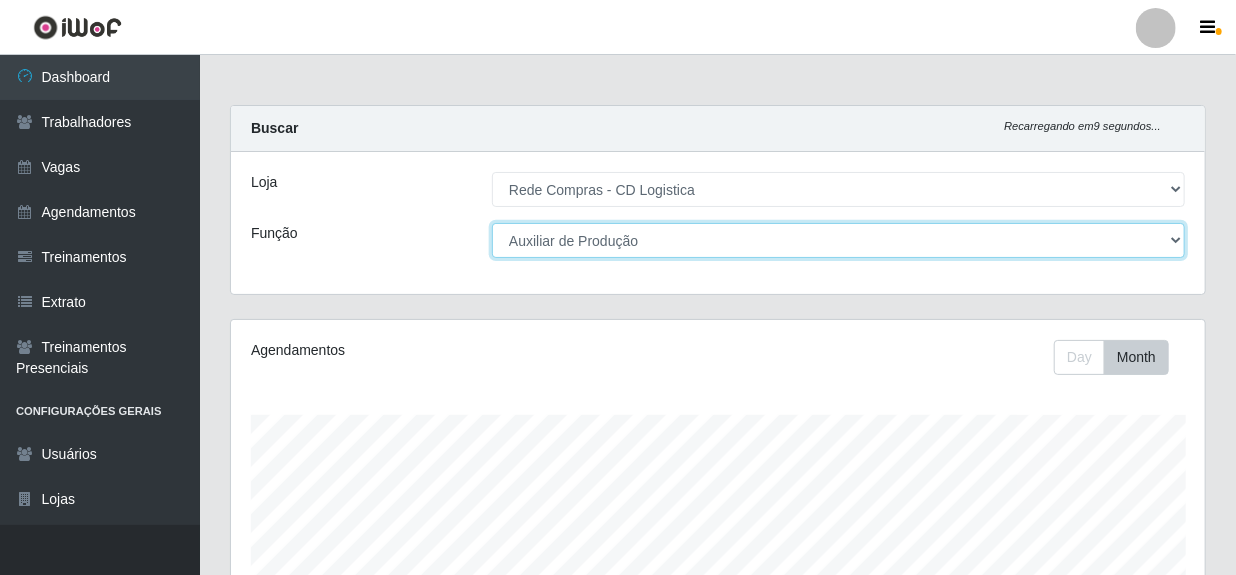 click on "[Selecione...] ASG ASG + ASG ++ Auxiliar de Depósito  Auxiliar de Depósito + Auxiliar de Depósito ++ Auxiliar de Produção  Auxiliar de Produção + Auxiliar de Produção ++ Carregador e Descarregador de Caminhão Carregador e Descarregador de Caminhão + Carregador e Descarregador de Caminhão ++" at bounding box center (838, 240) 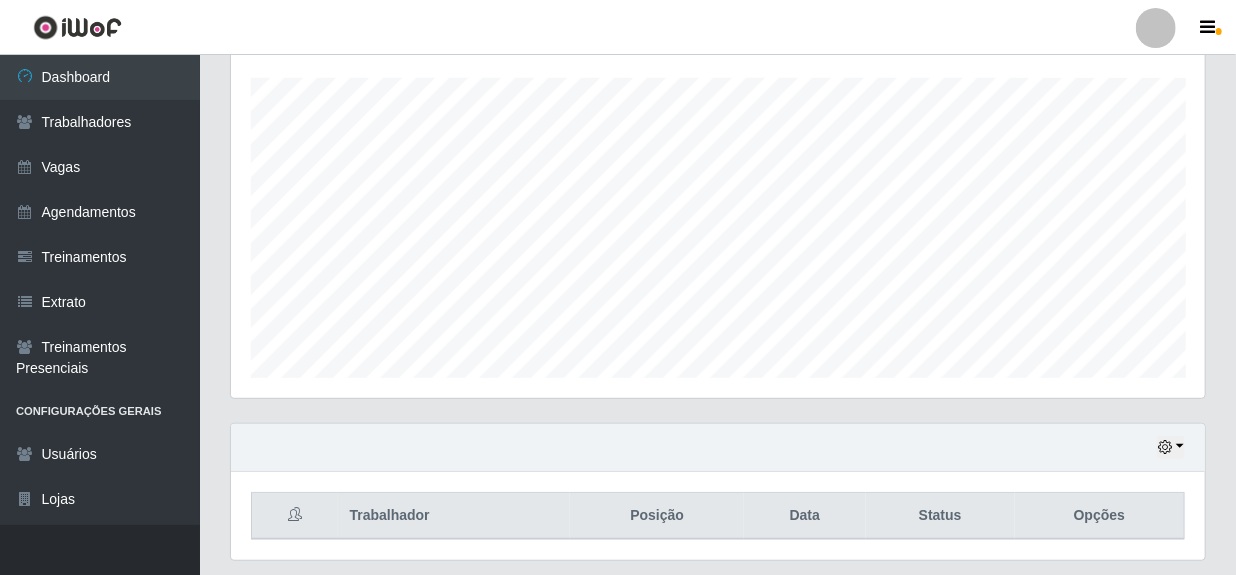 scroll, scrollTop: 304, scrollLeft: 0, axis: vertical 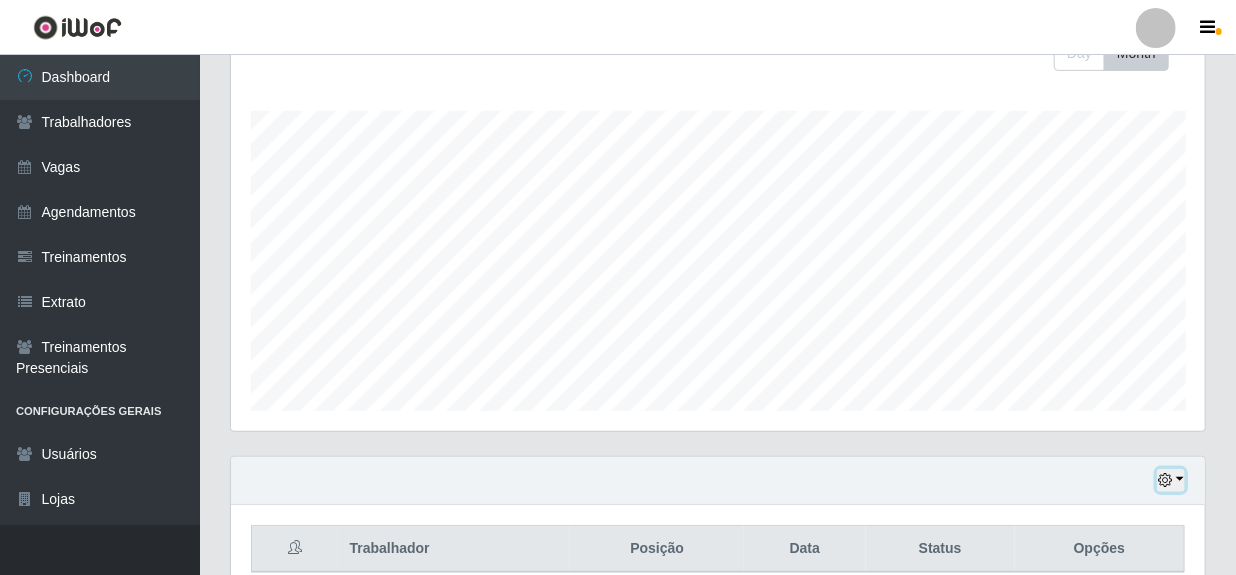 click at bounding box center (1171, 480) 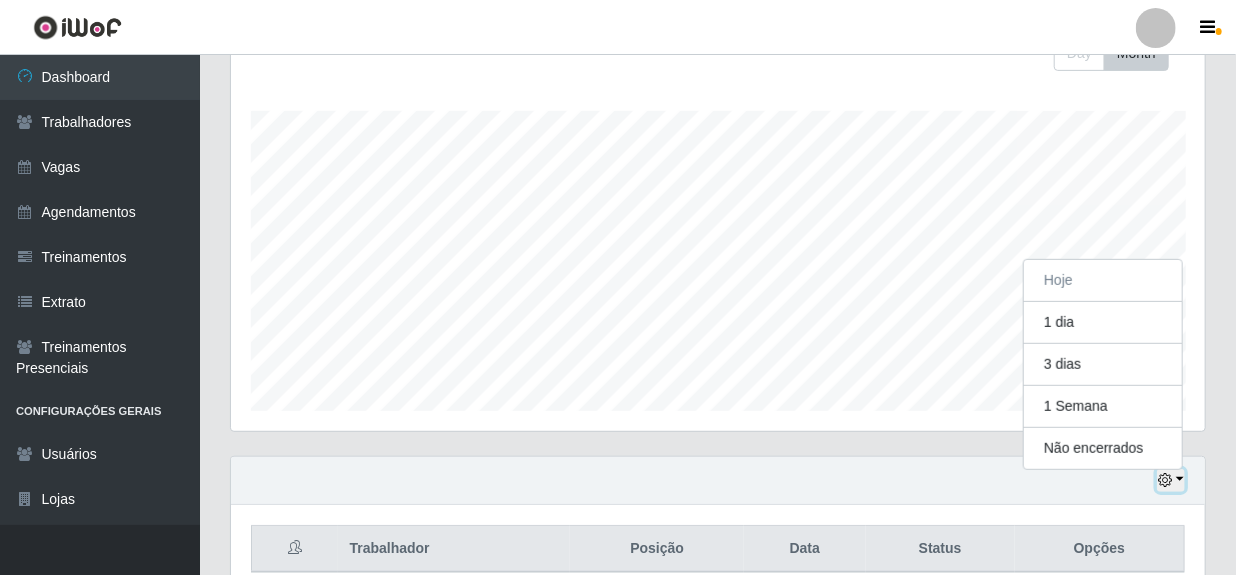 scroll, scrollTop: 415, scrollLeft: 974, axis: both 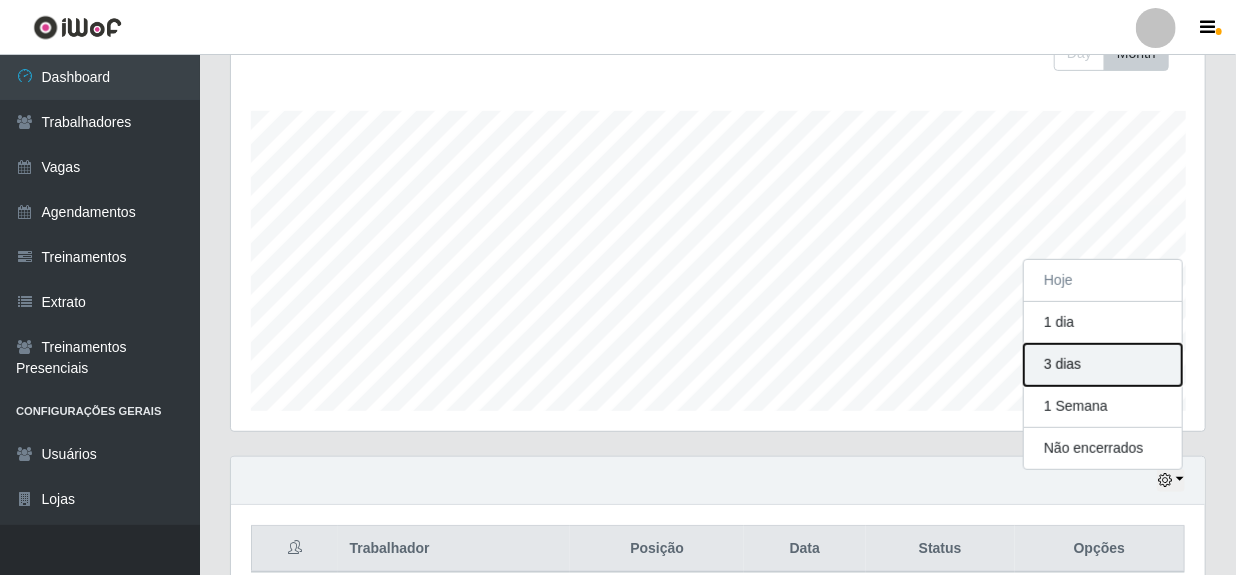 click on "3 dias" at bounding box center [1103, 365] 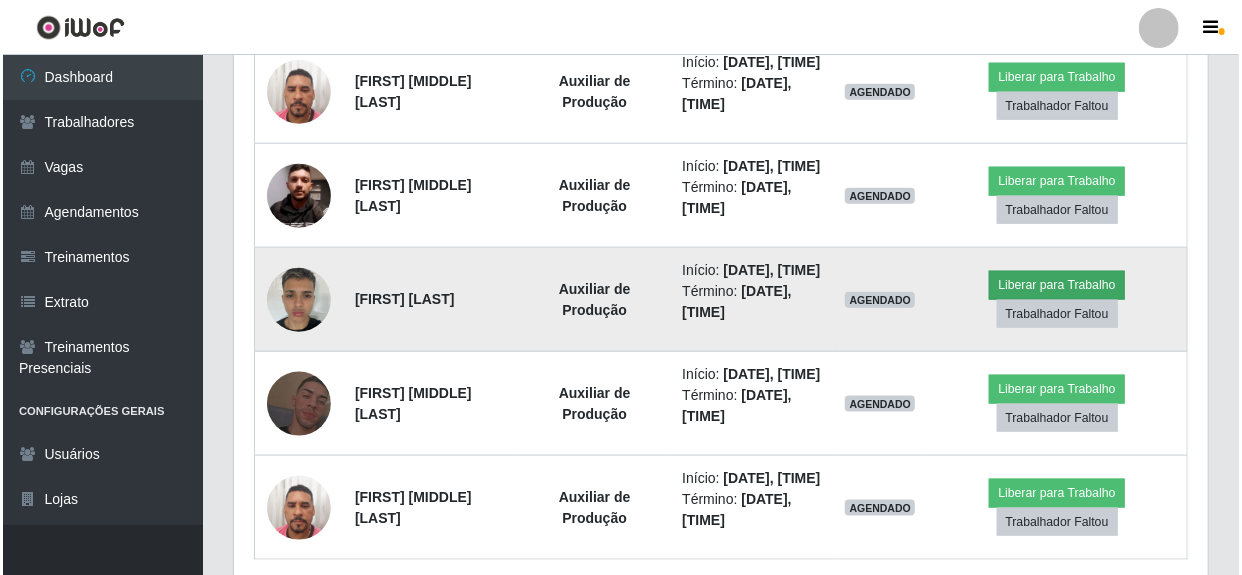 scroll, scrollTop: 940, scrollLeft: 0, axis: vertical 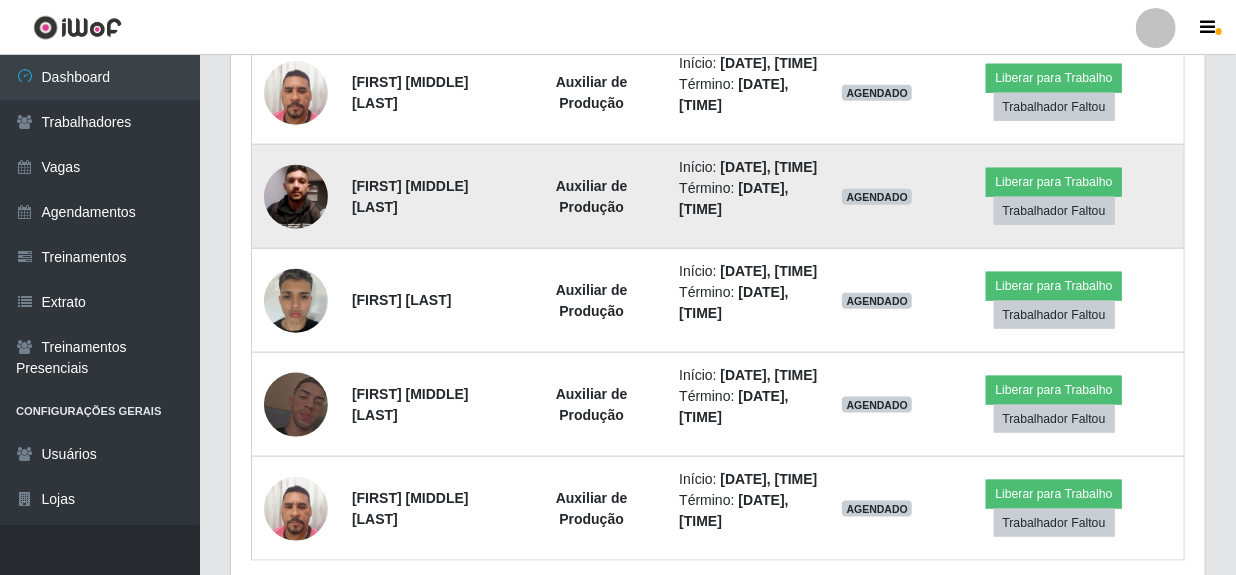 click at bounding box center [296, 196] 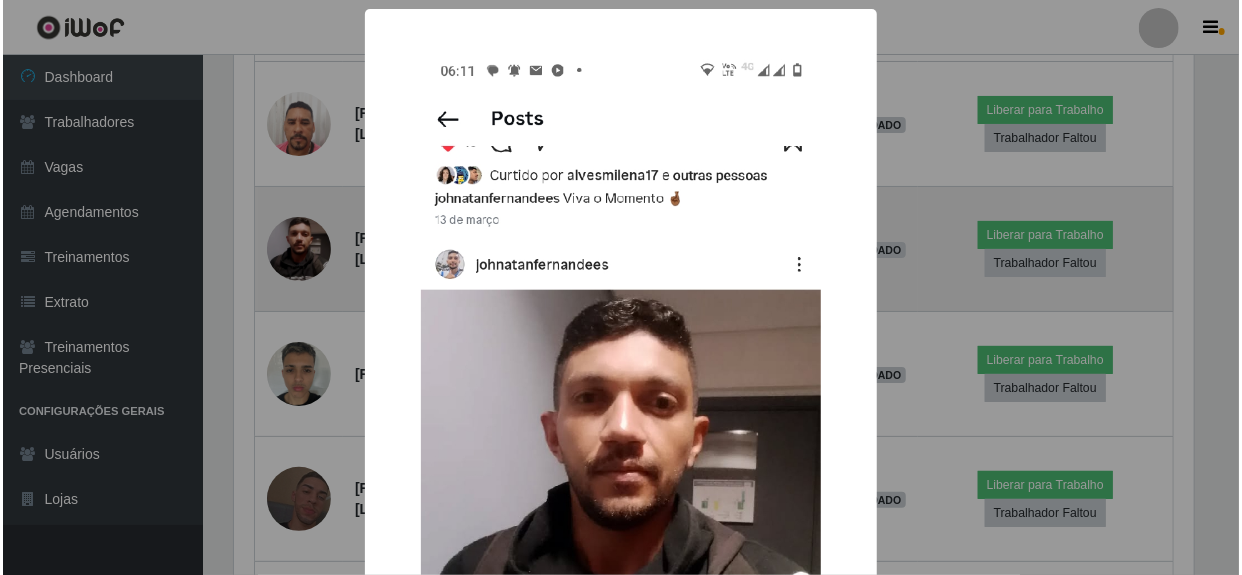 scroll, scrollTop: 999585, scrollLeft: 999033, axis: both 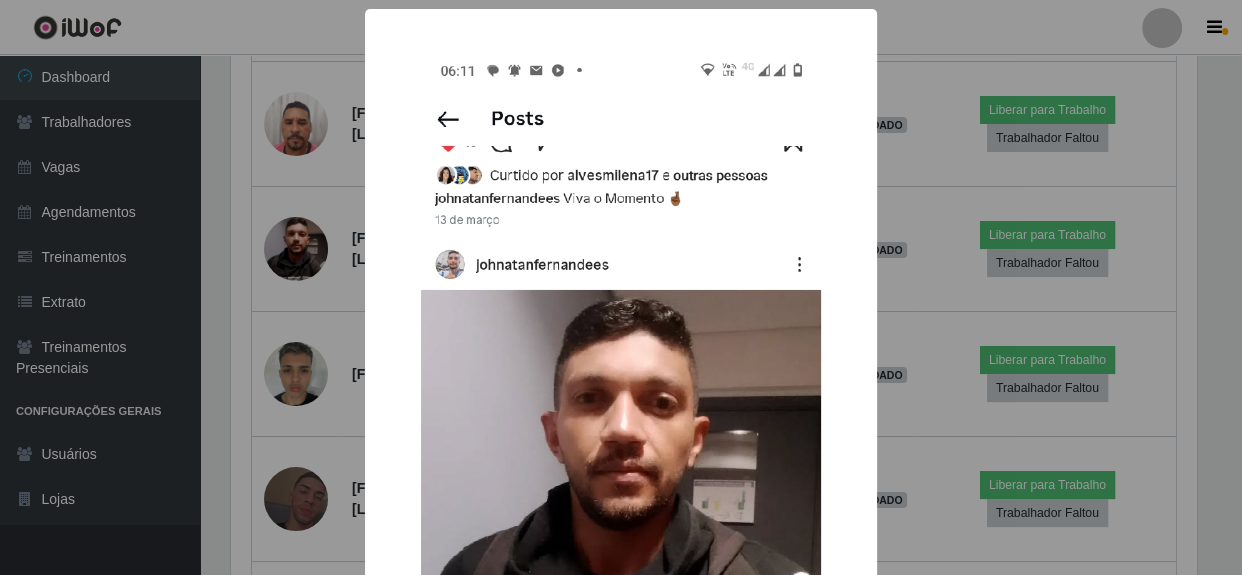 click on "× OK Cancel" at bounding box center (621, 287) 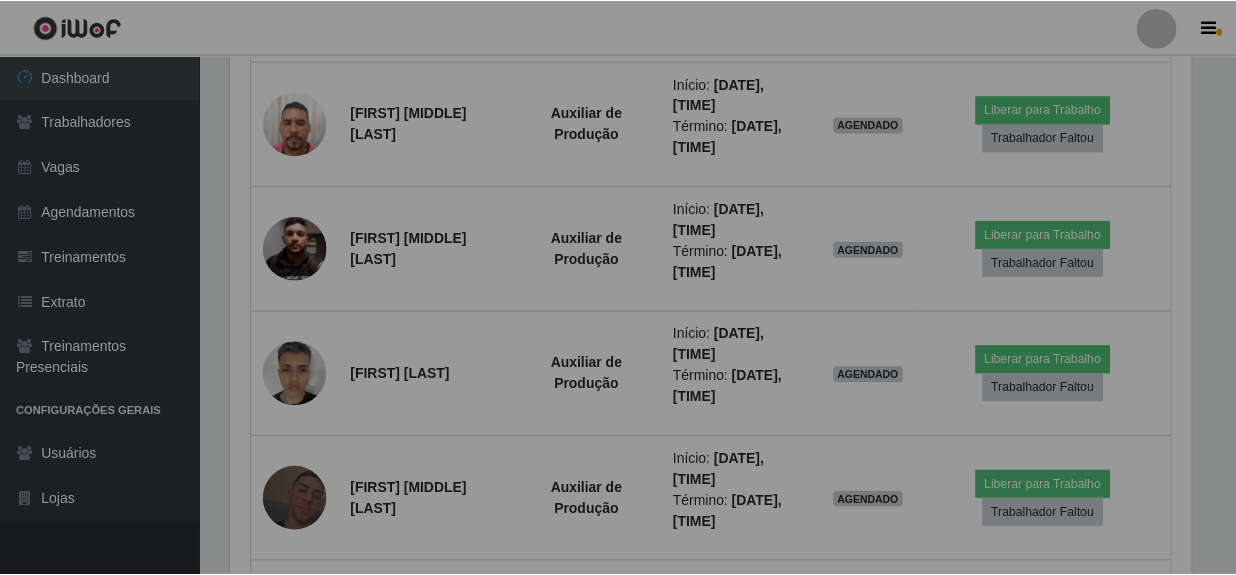 scroll, scrollTop: 999585, scrollLeft: 999025, axis: both 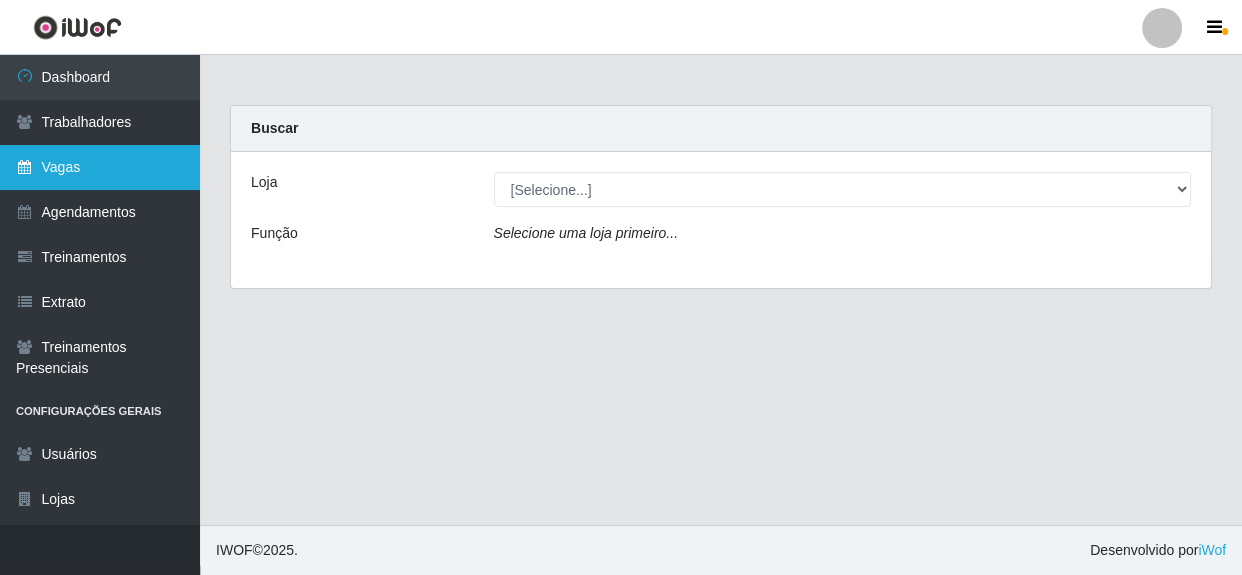 click on "Vagas" at bounding box center (100, 167) 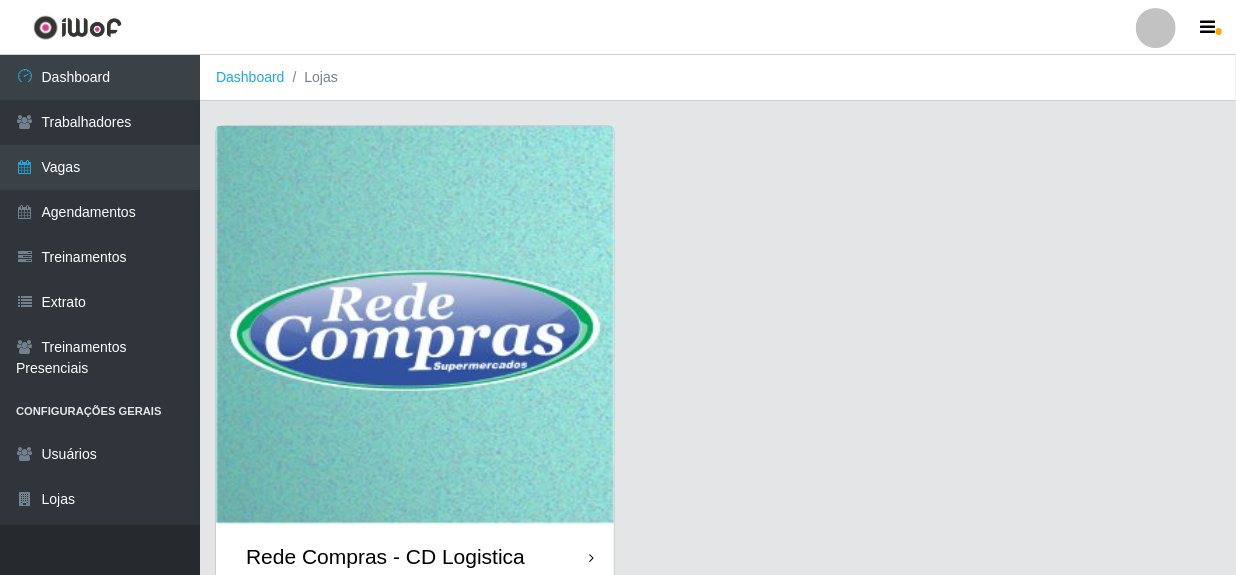 click on "Rede Compras - CD Logistica" at bounding box center [415, 556] 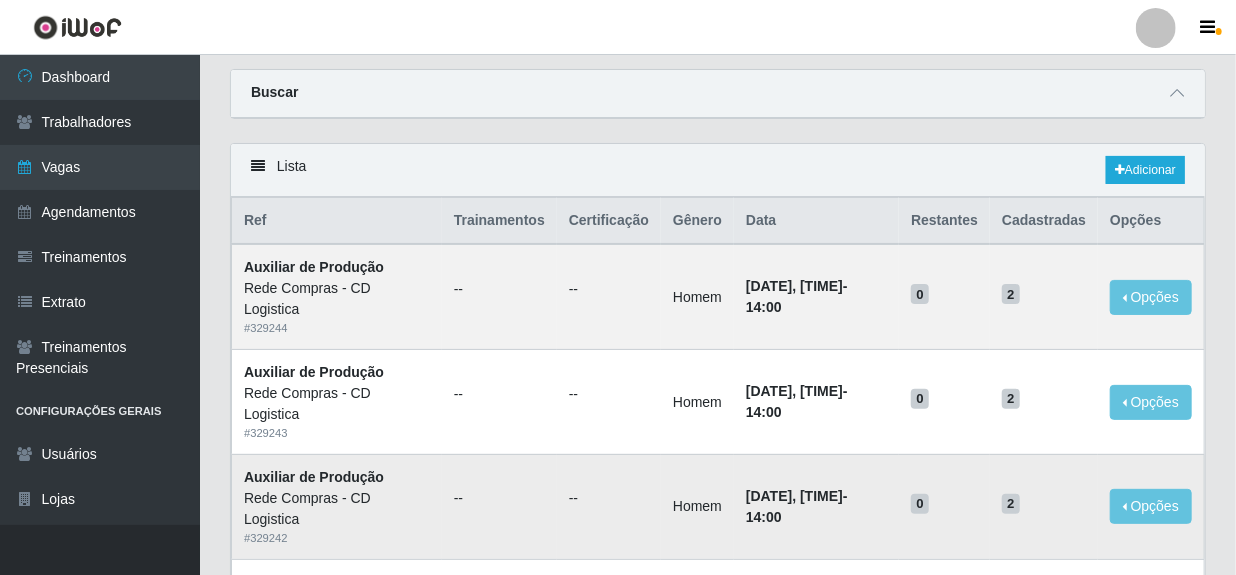 scroll, scrollTop: 0, scrollLeft: 0, axis: both 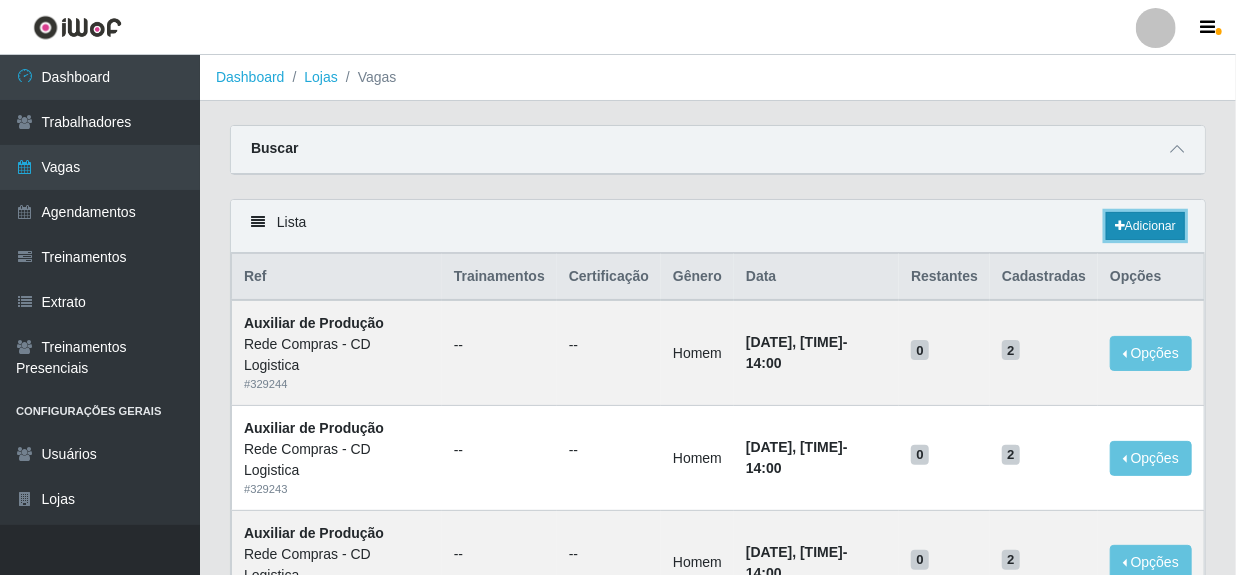 click on "Adicionar" at bounding box center (1145, 226) 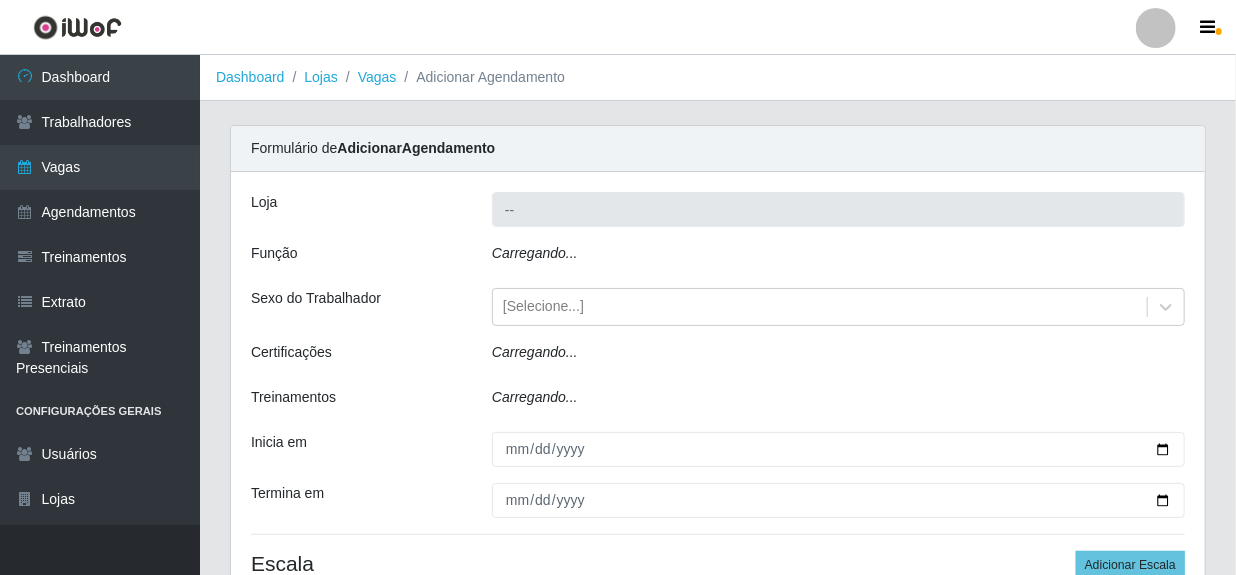 type on "Rede Compras - CD Logistica" 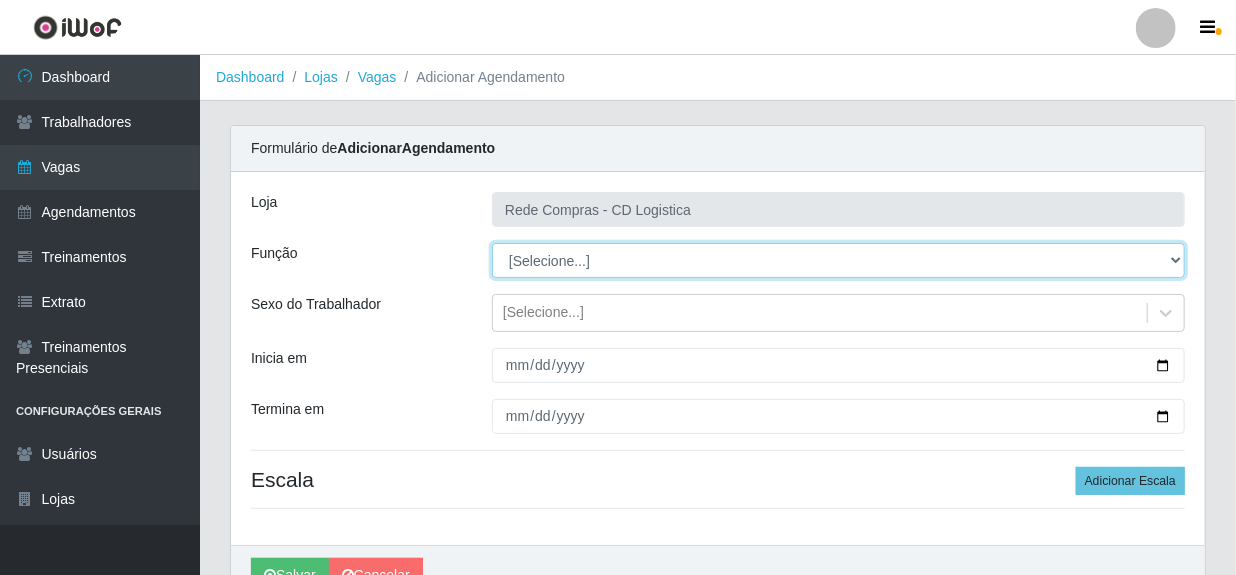 click on "[Selecione...] ASG ASG + ASG ++ Auxiliar de Depósito  Auxiliar de Depósito + Auxiliar de Depósito ++ Auxiliar de Produção  Auxiliar de Produção + Auxiliar de Produção ++ Carregador e Descarregador de Caminhão Carregador e Descarregador de Caminhão + Carregador e Descarregador de Caminhão ++" at bounding box center [838, 260] 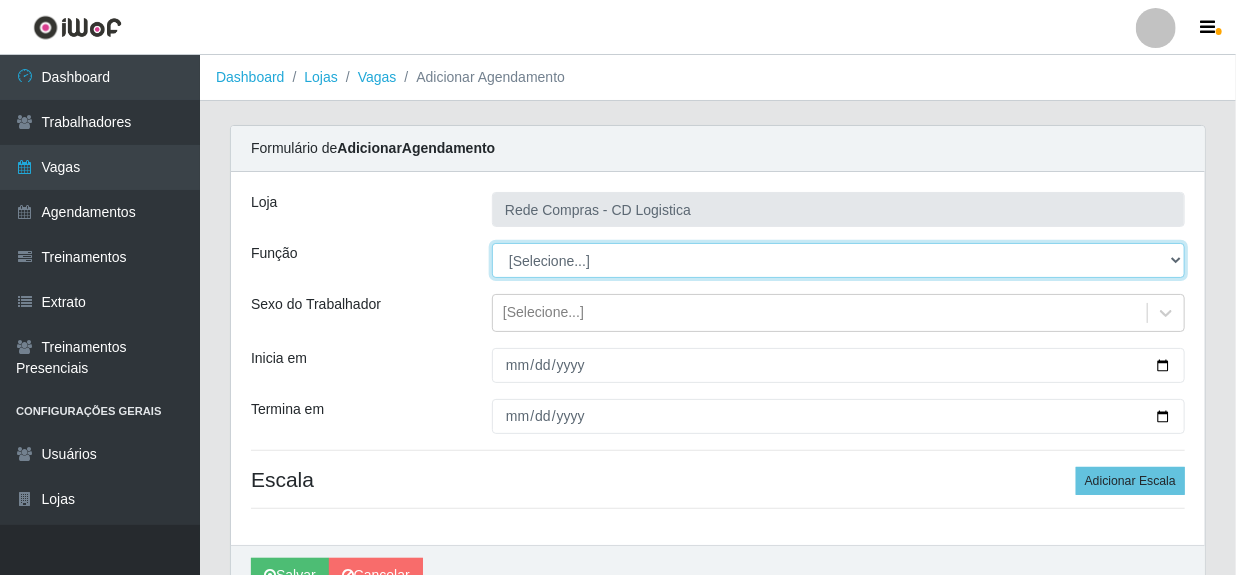 select on "52" 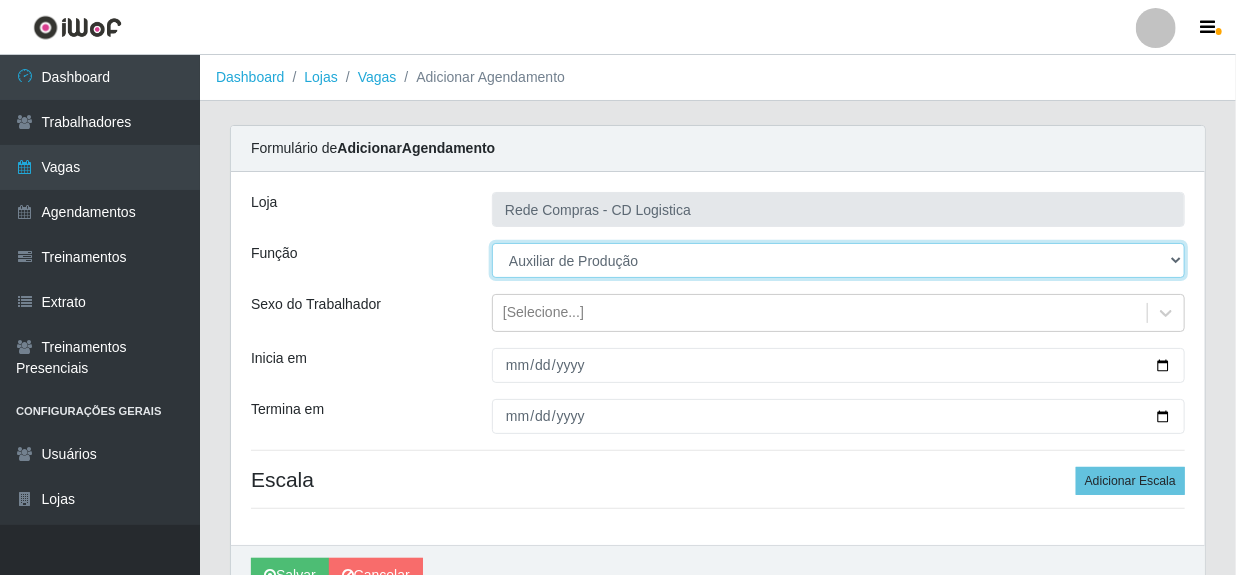 click on "[Selecione...] ASG ASG + ASG ++ Auxiliar de Depósito  Auxiliar de Depósito + Auxiliar de Depósito ++ Auxiliar de Produção  Auxiliar de Produção + Auxiliar de Produção ++ Carregador e Descarregador de Caminhão Carregador e Descarregador de Caminhão + Carregador e Descarregador de Caminhão ++" at bounding box center (838, 260) 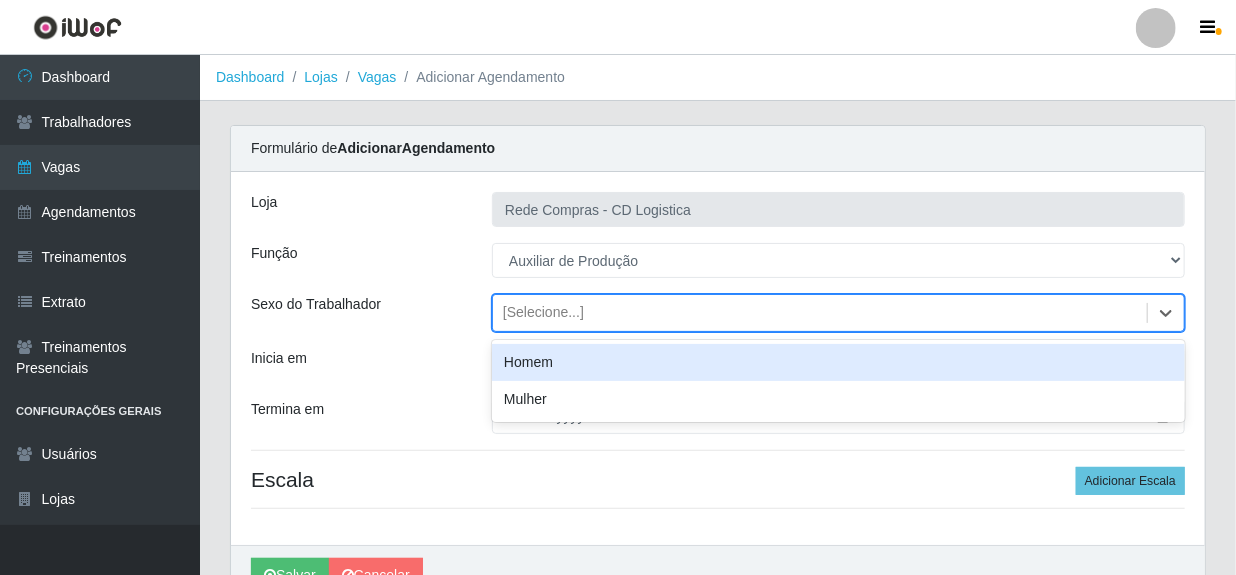 click on "[Selecione...]" at bounding box center [820, 313] 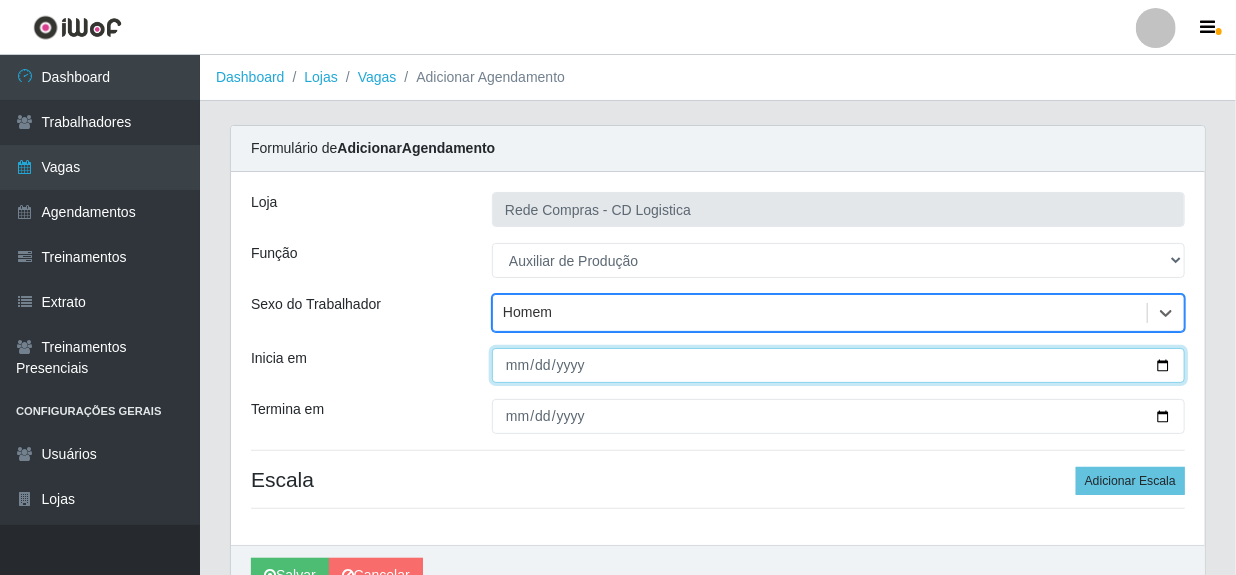click on "Inicia em" at bounding box center (838, 365) 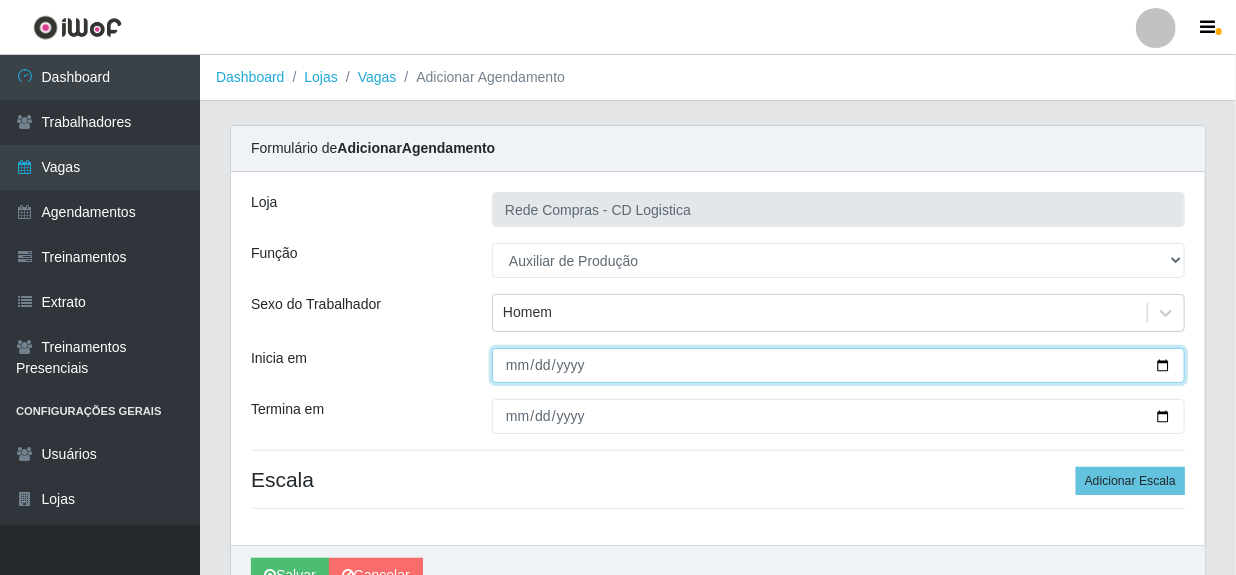 click on "[DATE]" at bounding box center [838, 365] 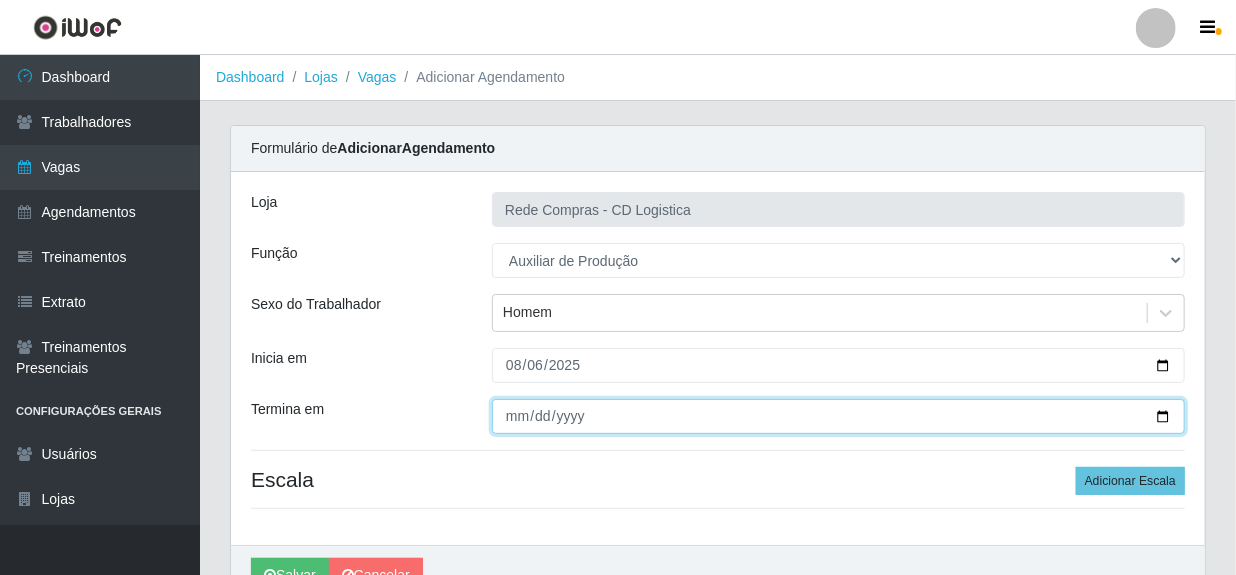 click on "Termina em" at bounding box center (838, 416) 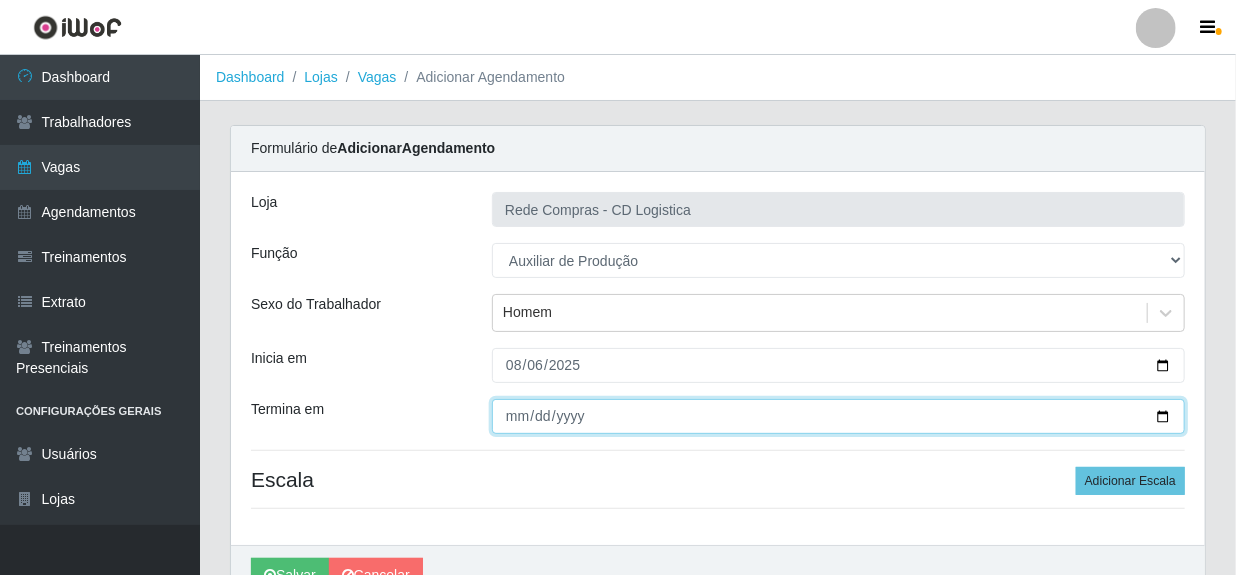 type on "2025-08-06" 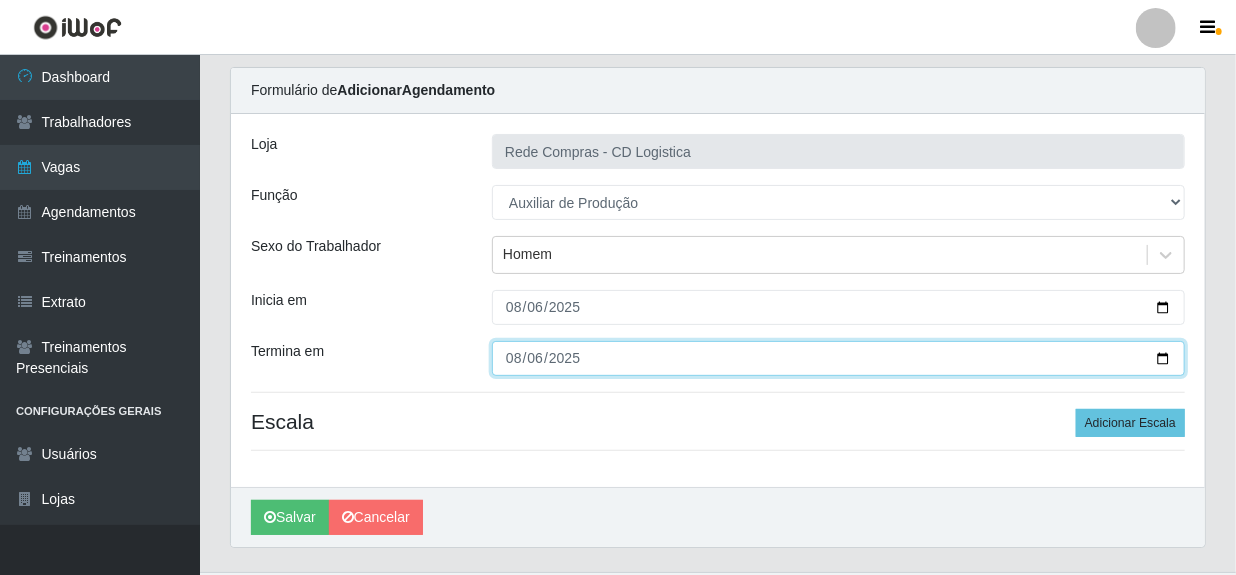 scroll, scrollTop: 103, scrollLeft: 0, axis: vertical 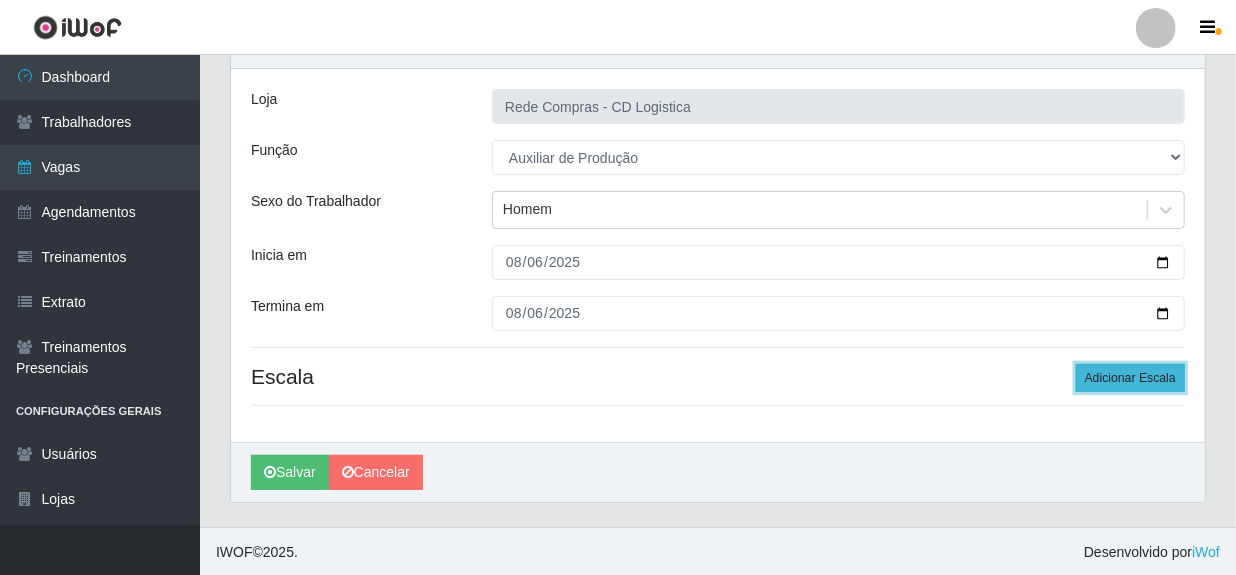 click on "Adicionar Escala" at bounding box center [1130, 378] 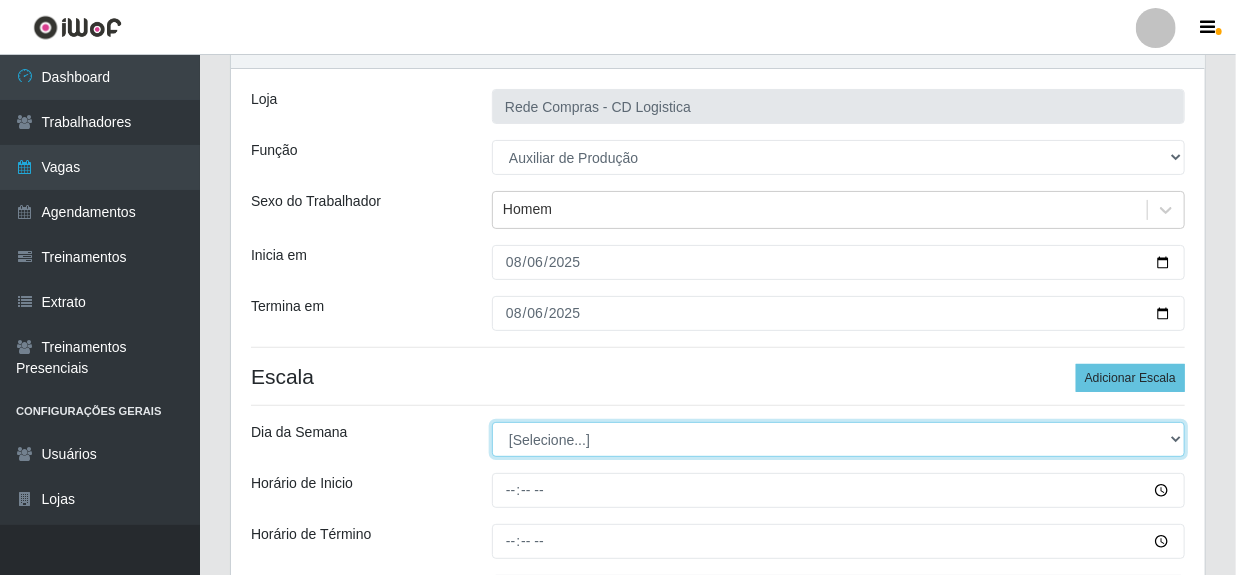 click on "[Selecione...] Segunda Terça Quarta Quinta Sexta Sábado Domingo" at bounding box center (838, 439) 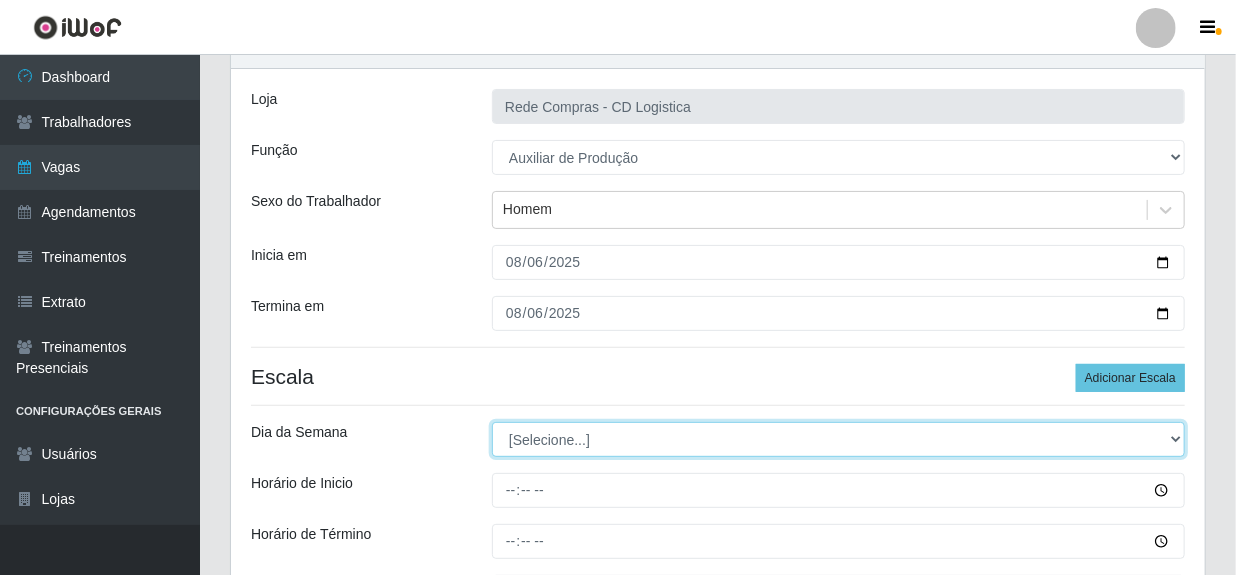 select on "3" 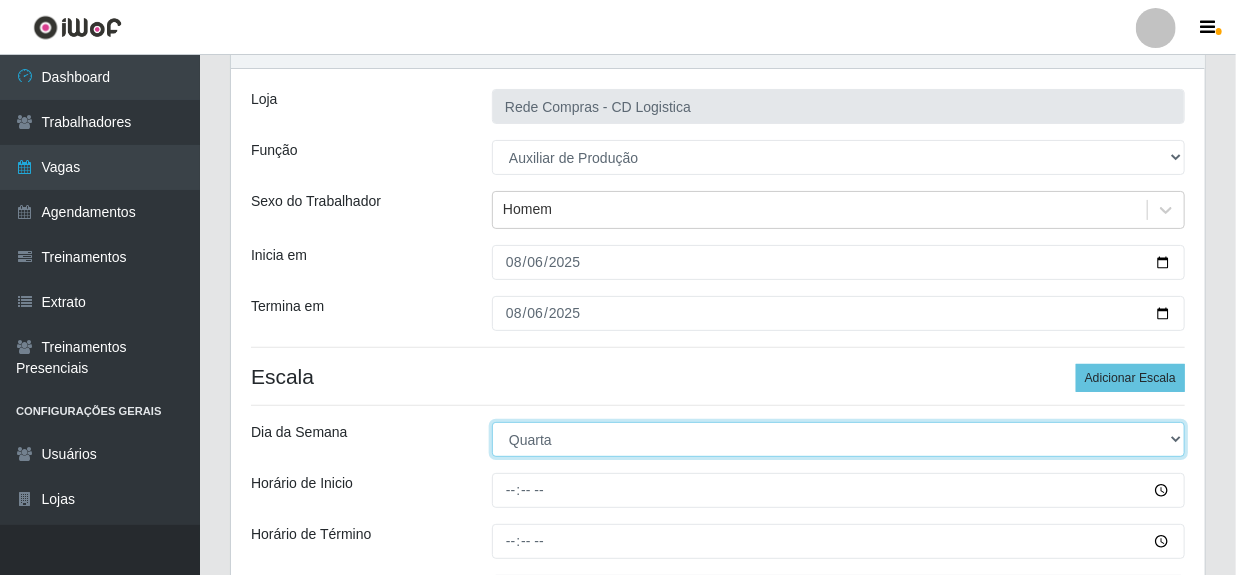 click on "[Selecione...] Segunda Terça Quarta Quinta Sexta Sábado Domingo" at bounding box center (838, 439) 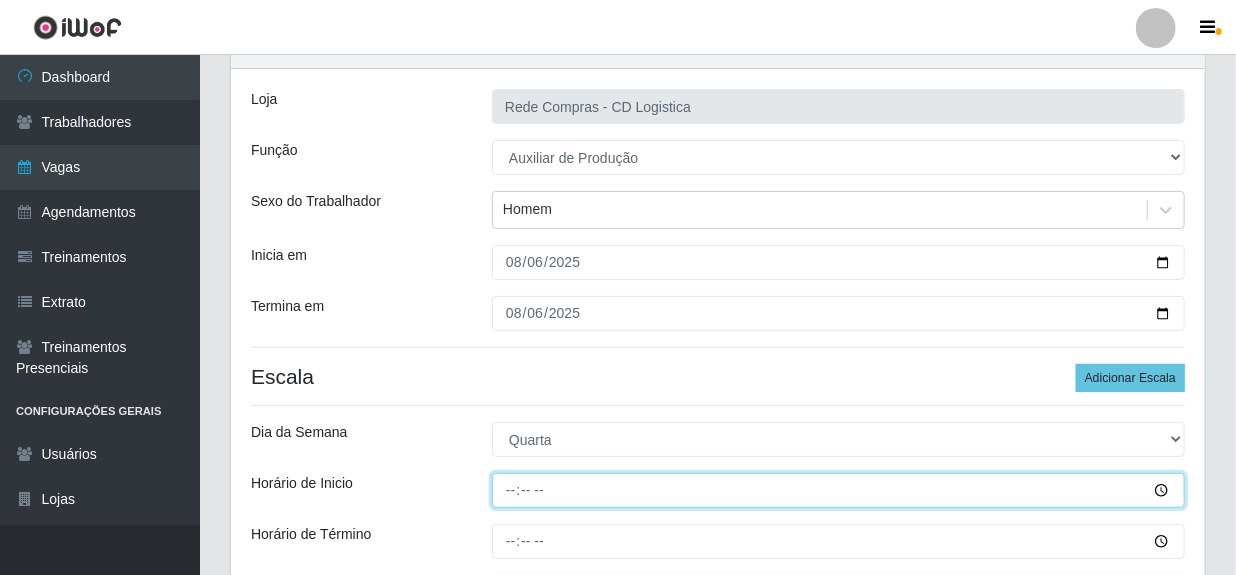 click on "Horário de Inicio" at bounding box center [838, 490] 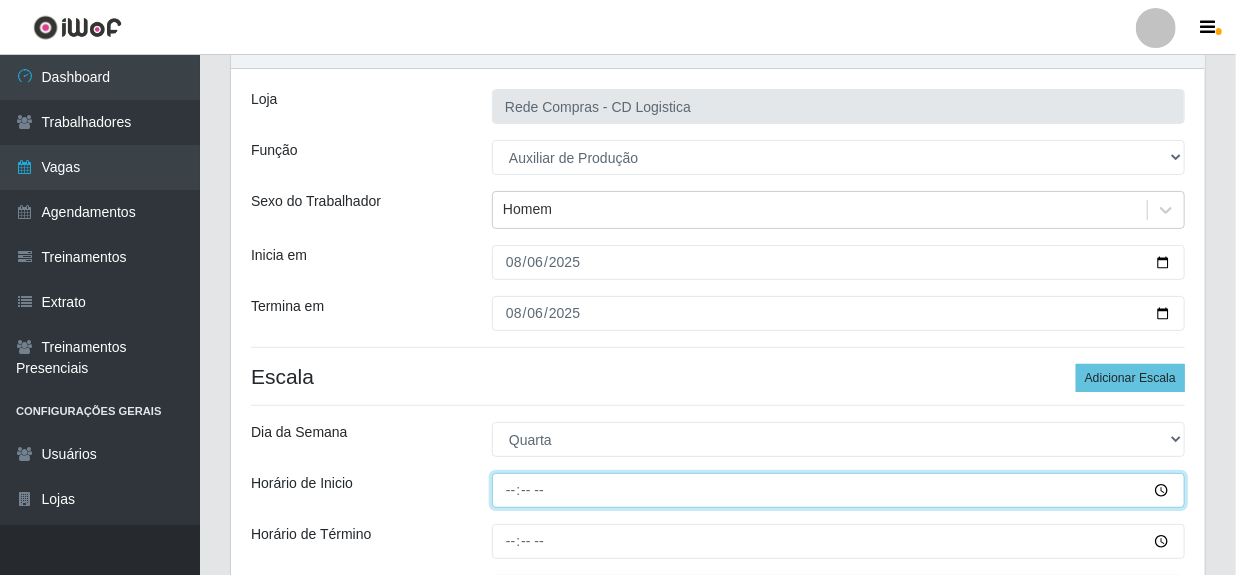 type on "08:00" 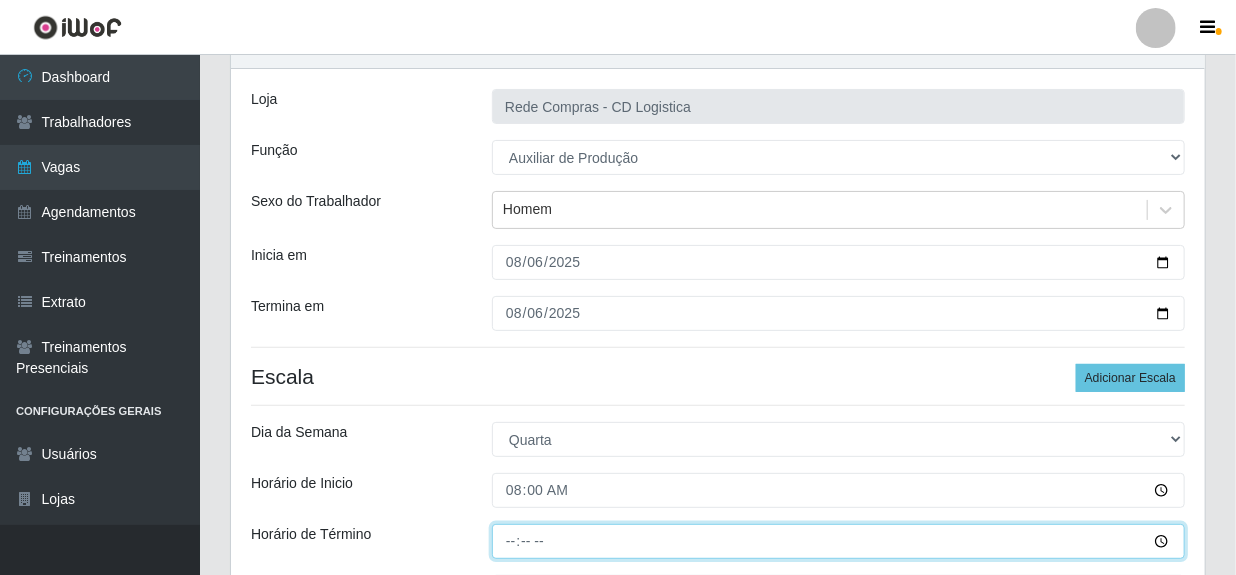 click on "Horário de Término" at bounding box center [838, 541] 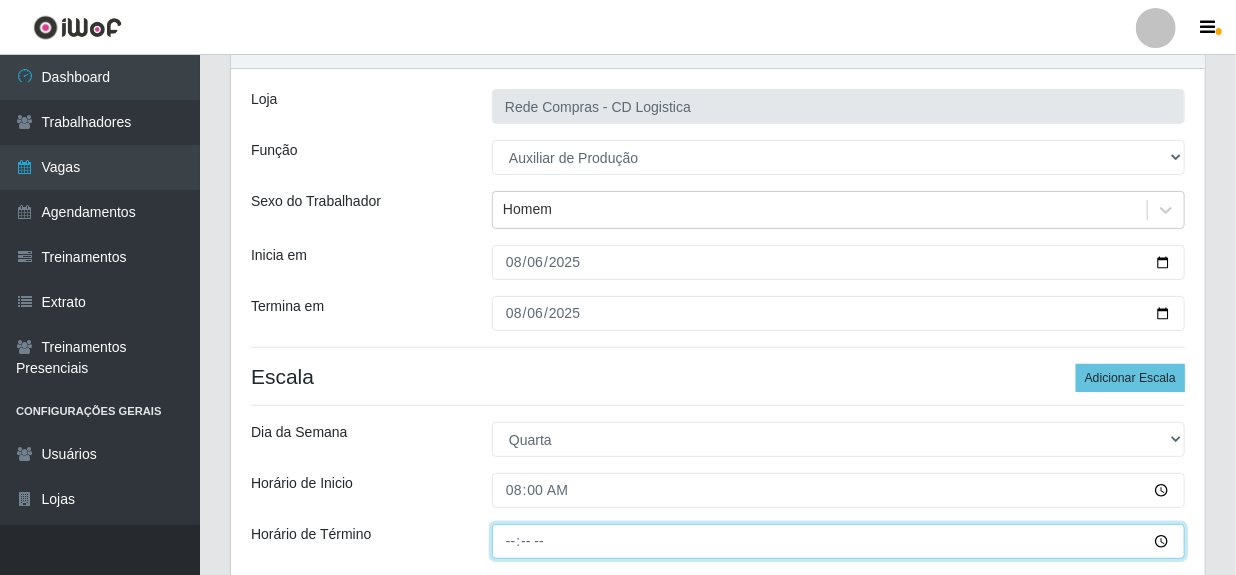 type on "14:00" 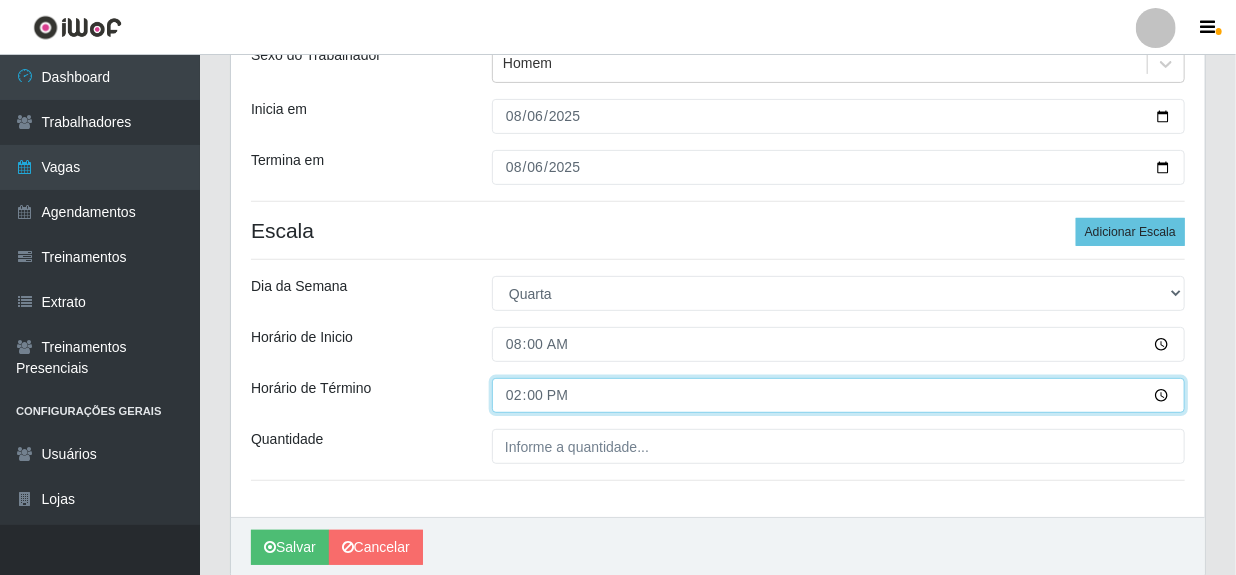 scroll, scrollTop: 285, scrollLeft: 0, axis: vertical 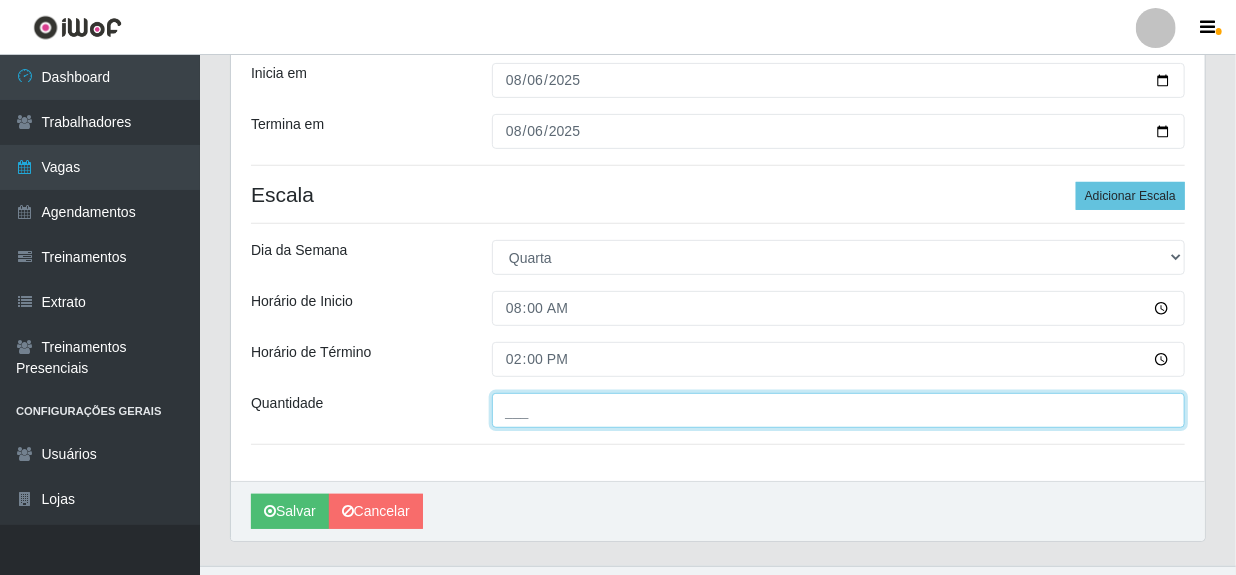 click on "___" at bounding box center [838, 410] 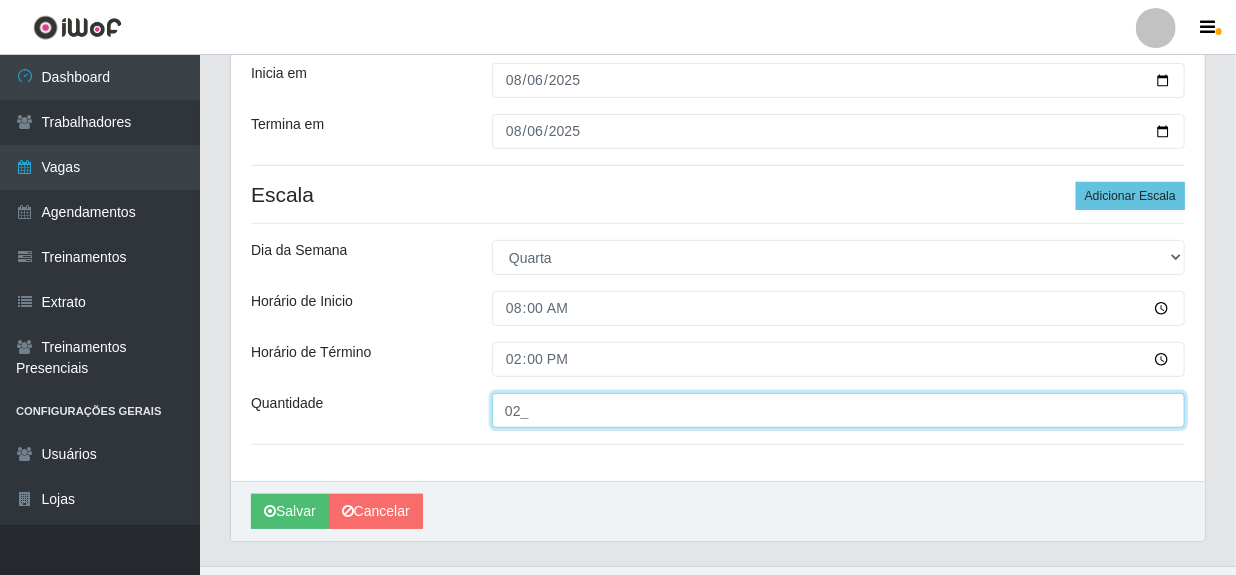 type on "02_" 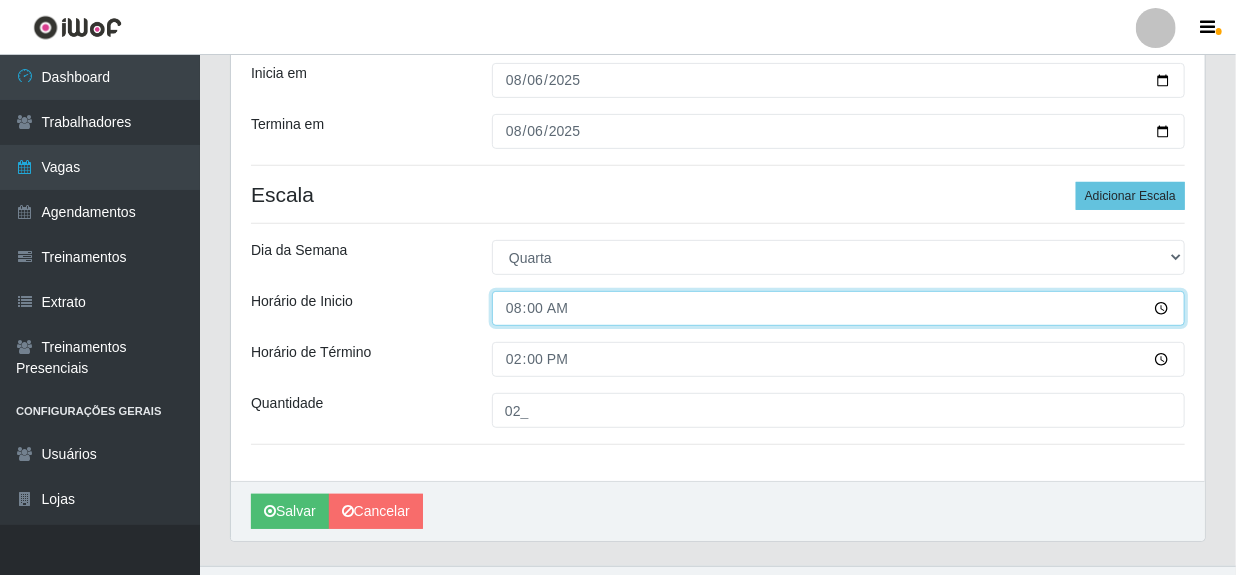 click on "08:00" at bounding box center (838, 308) 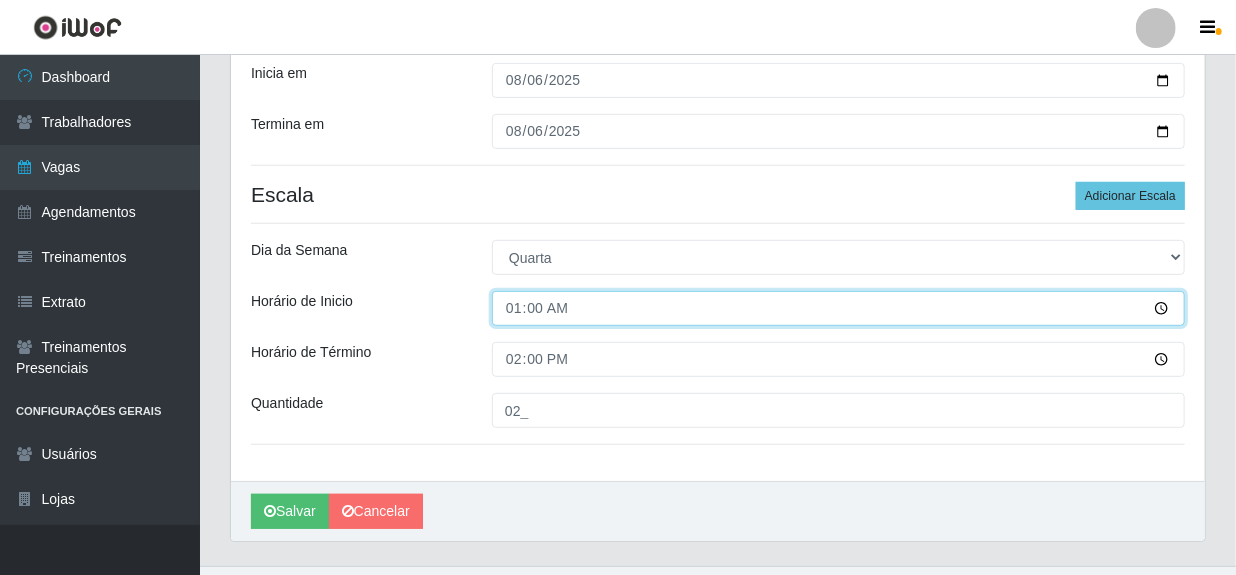 type on "10:00" 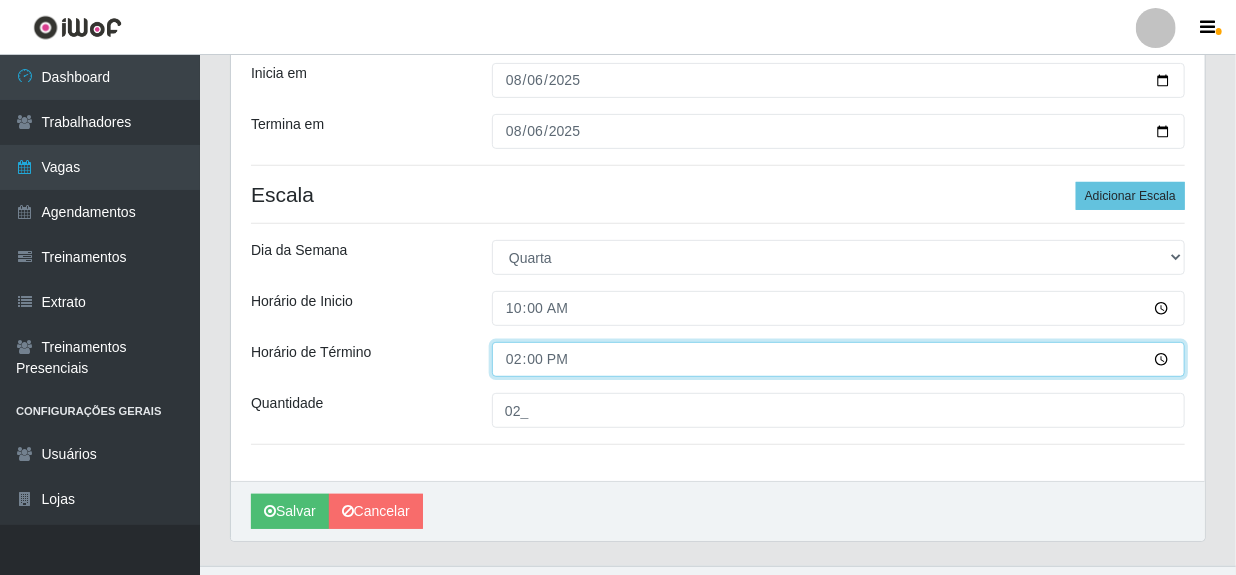 click on "14:00" at bounding box center (838, 359) 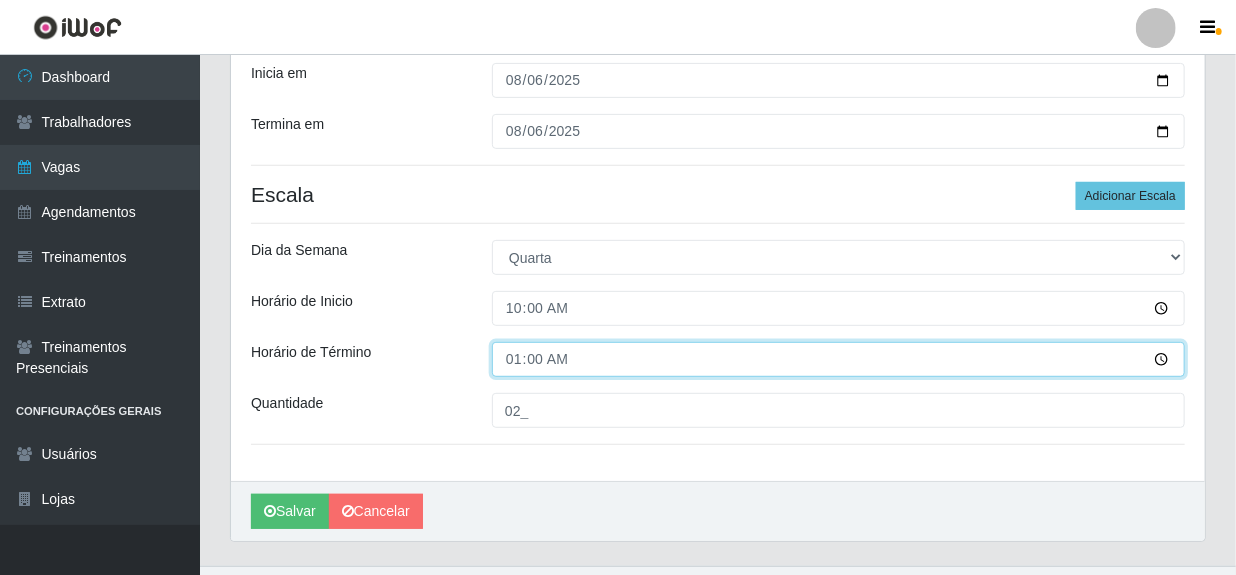 type on "16:00" 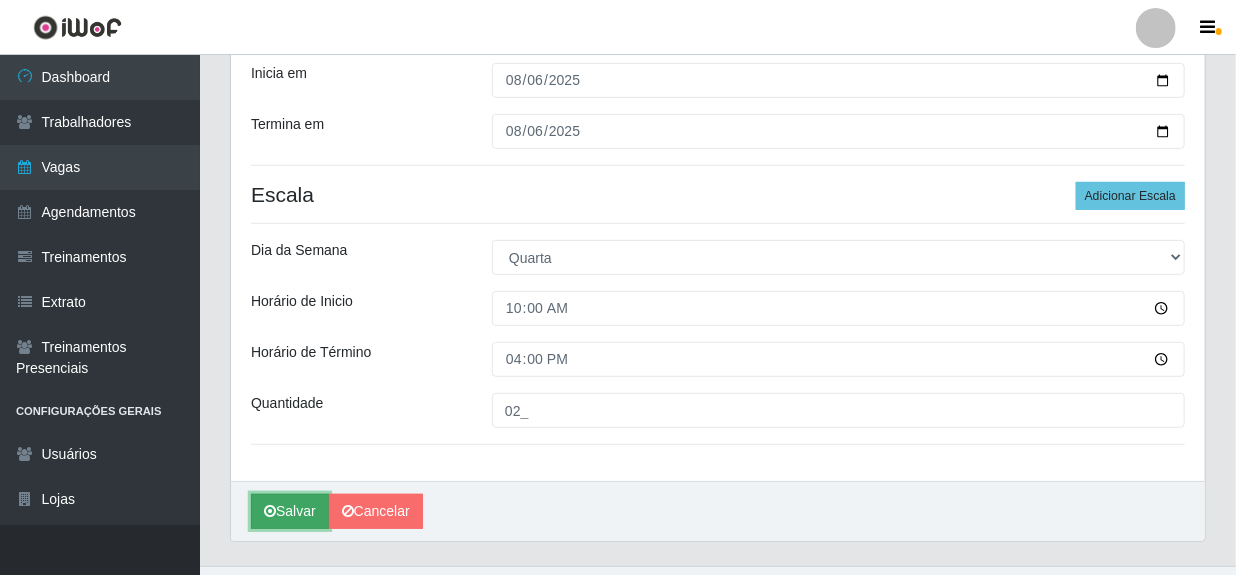 click on "Salvar" at bounding box center (290, 511) 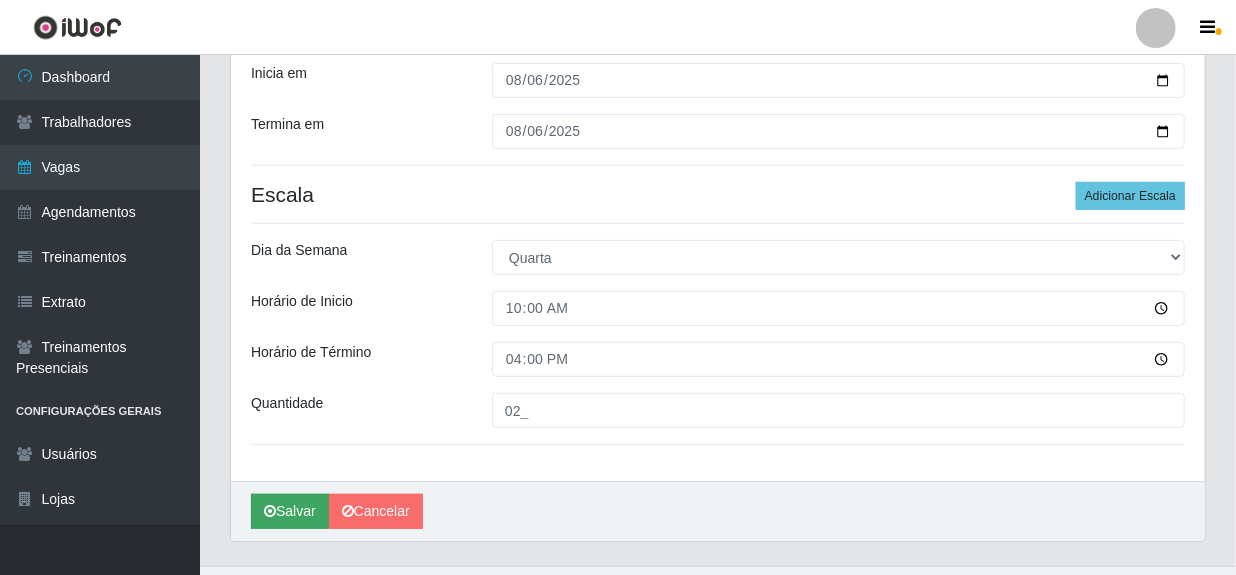 scroll, scrollTop: 0, scrollLeft: 0, axis: both 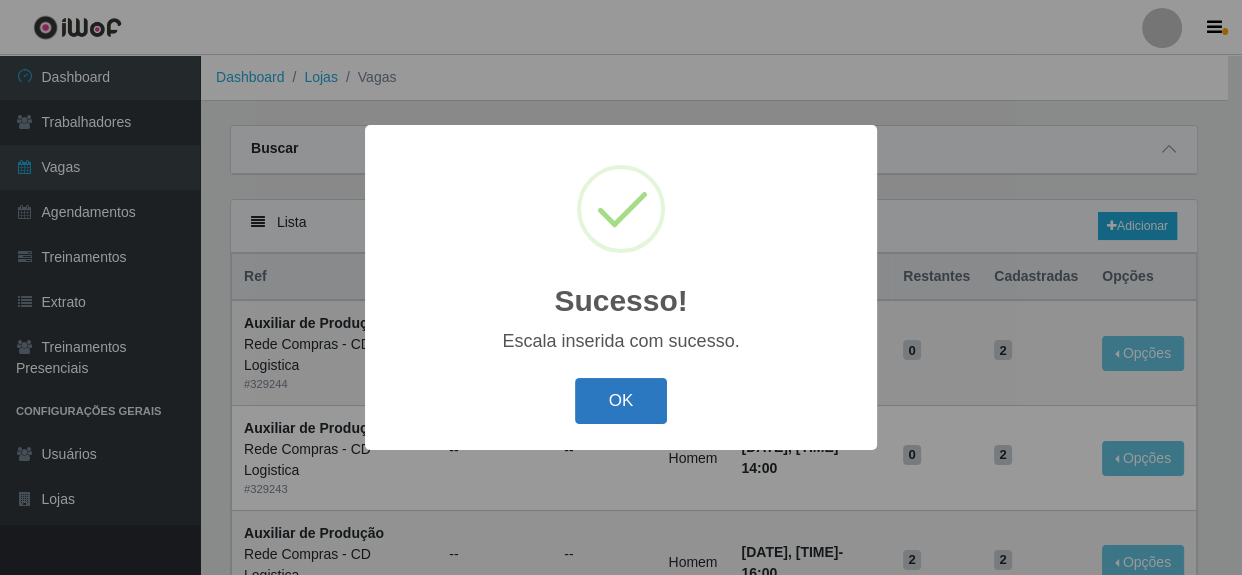click on "OK" at bounding box center (621, 401) 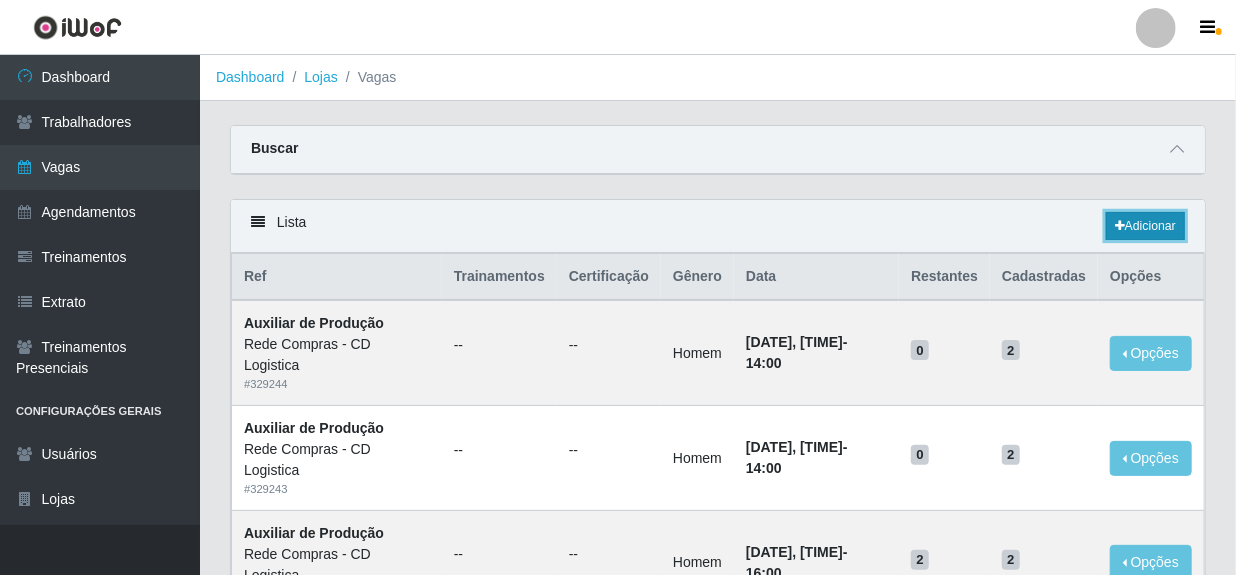 click on "Adicionar" at bounding box center [1145, 226] 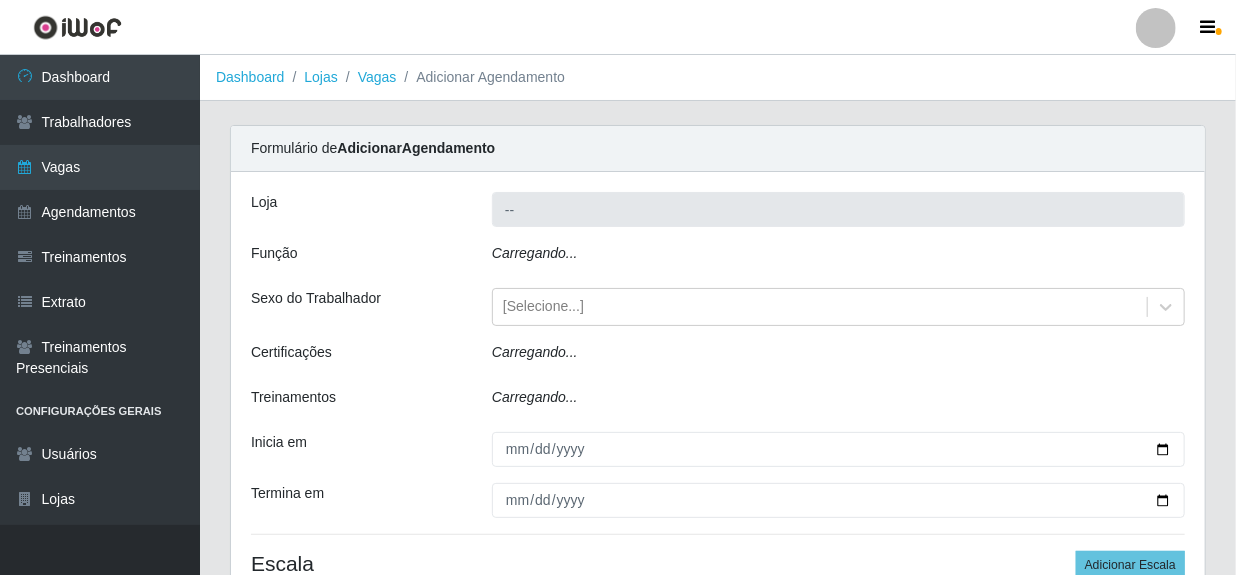 type on "Rede Compras - CD Logistica" 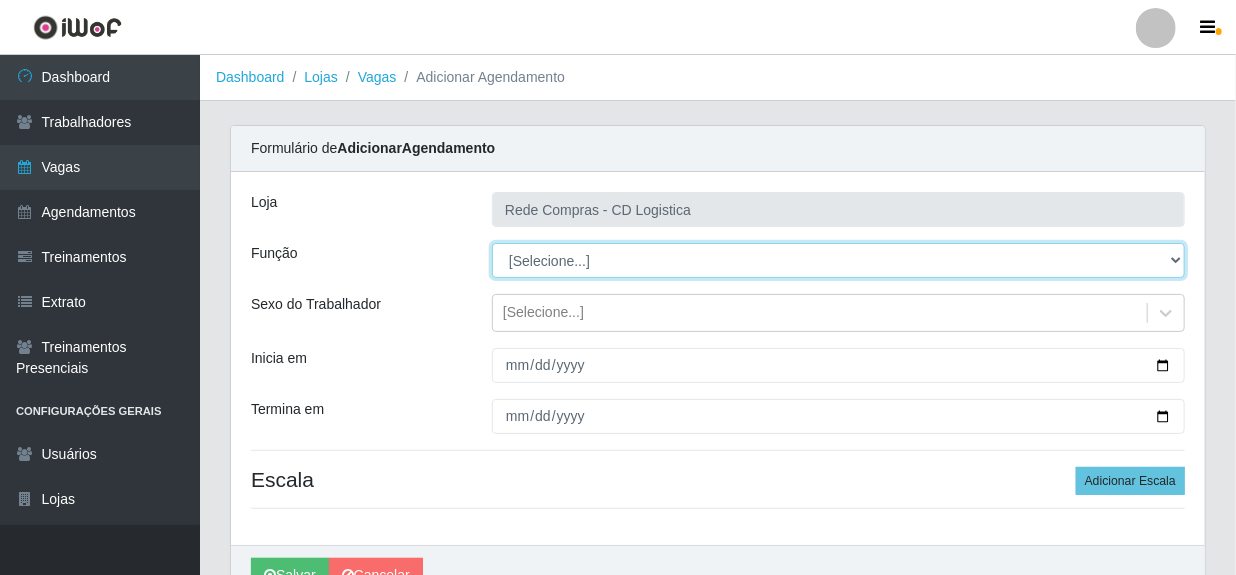 click on "[Selecione...] ASG ASG + ASG ++ Auxiliar de Depósito  Auxiliar de Depósito + Auxiliar de Depósito ++ Auxiliar de Produção  Auxiliar de Produção + Auxiliar de Produção ++ Carregador e Descarregador de Caminhão Carregador e Descarregador de Caminhão + Carregador e Descarregador de Caminhão ++" at bounding box center (838, 260) 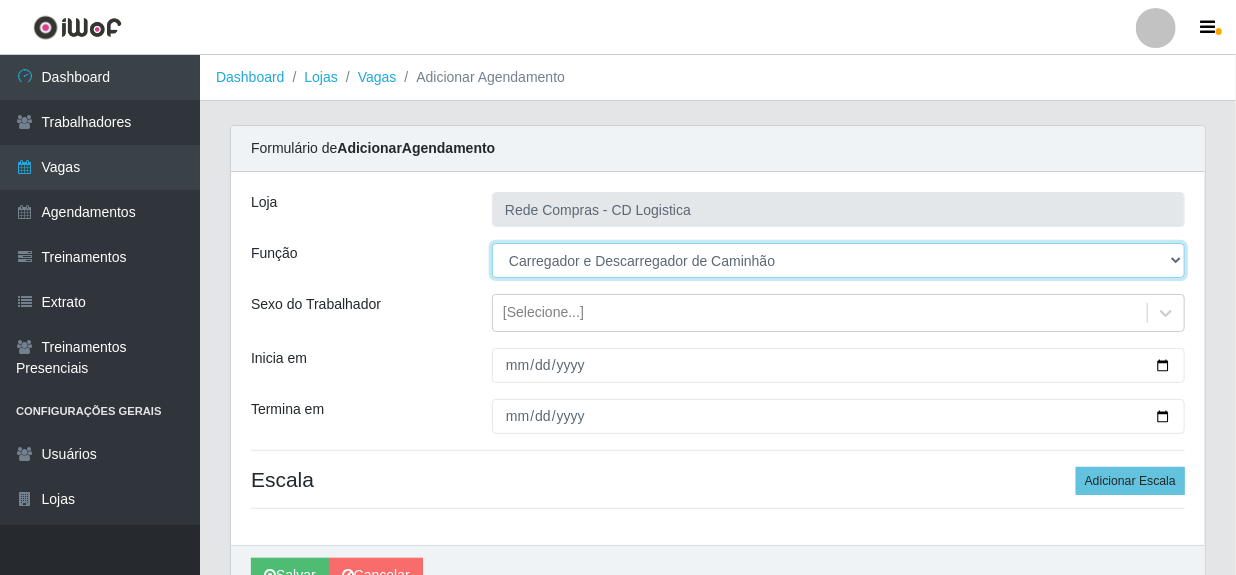 click on "[Selecione...] ASG ASG + ASG ++ Auxiliar de Depósito  Auxiliar de Depósito + Auxiliar de Depósito ++ Auxiliar de Produção  Auxiliar de Produção + Auxiliar de Produção ++ Carregador e Descarregador de Caminhão Carregador e Descarregador de Caminhão + Carregador e Descarregador de Caminhão ++" at bounding box center (838, 260) 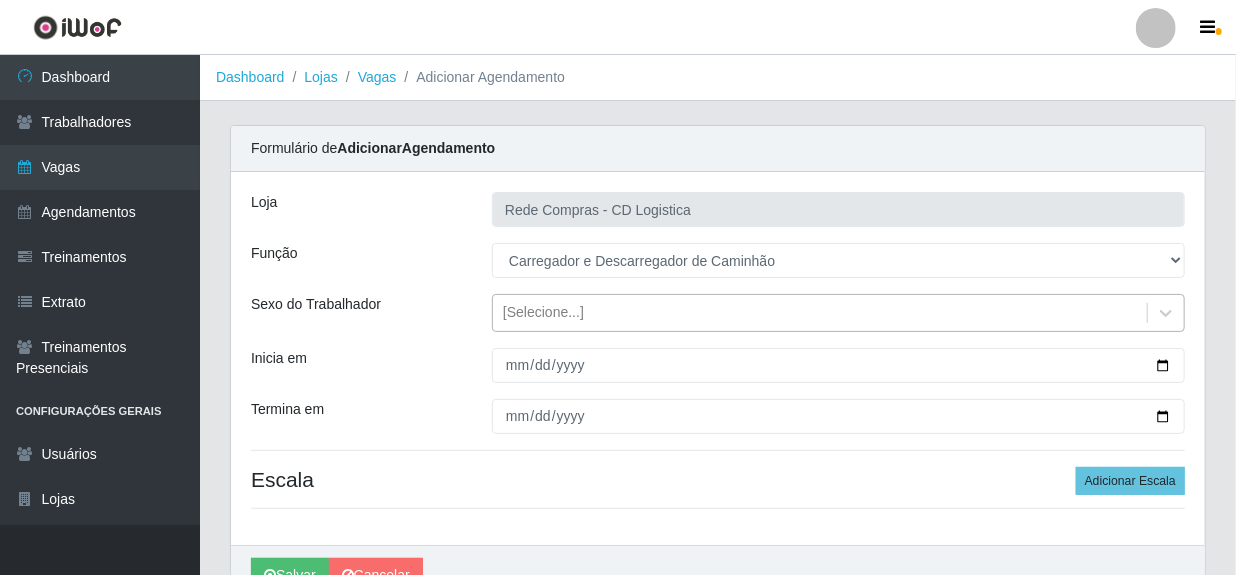 click on "[Selecione...]" at bounding box center [820, 313] 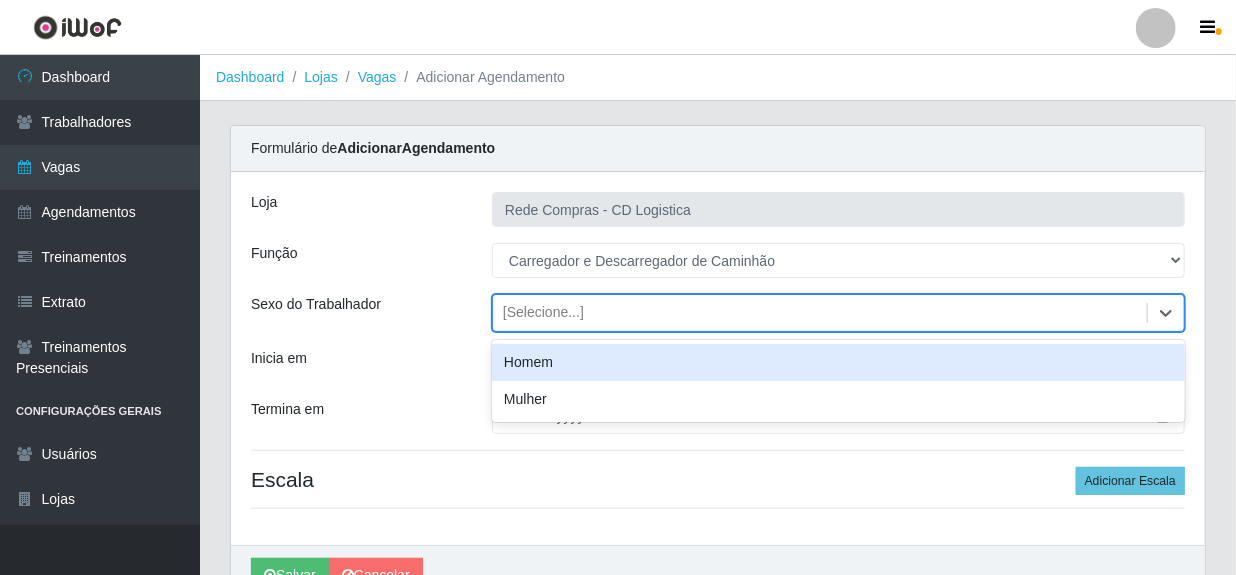 click on "Homem" at bounding box center (838, 362) 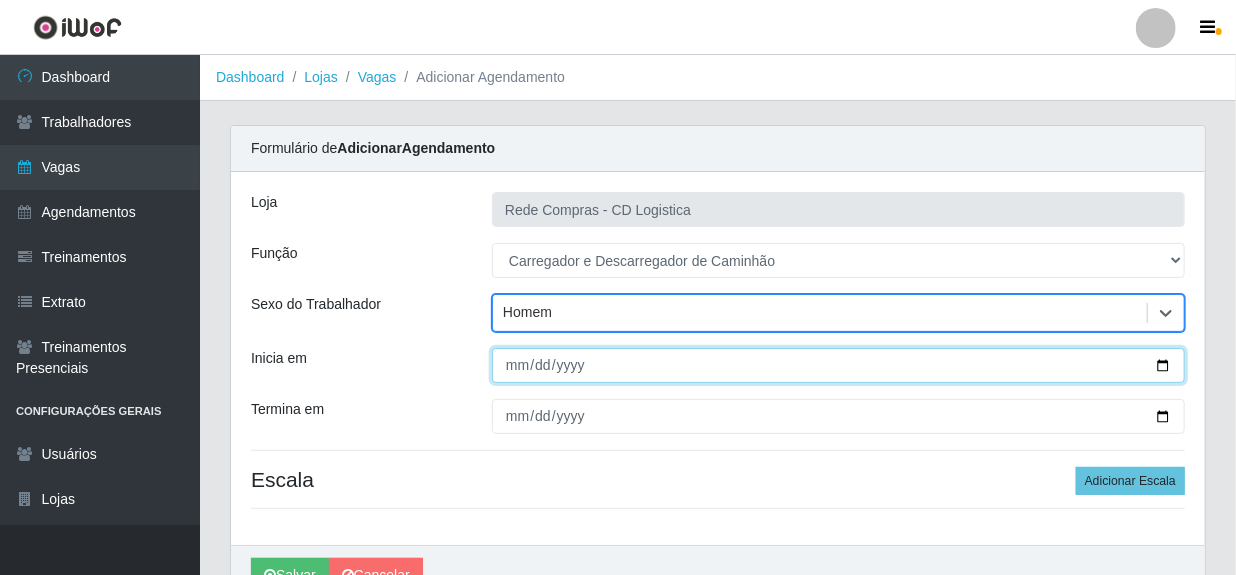 click on "Inicia em" at bounding box center [838, 365] 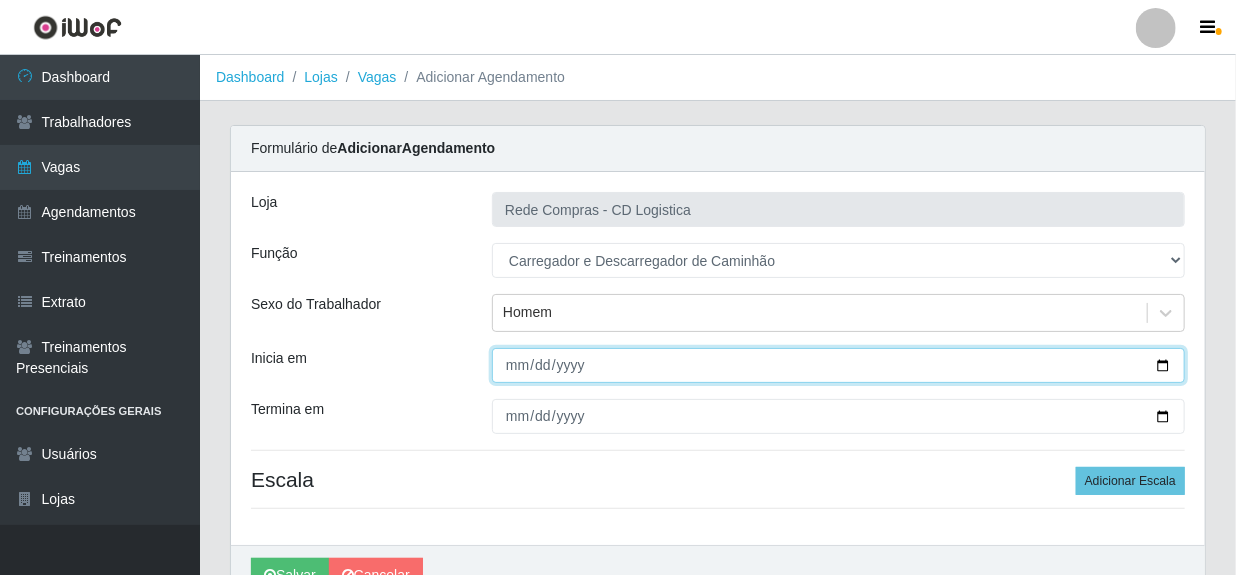 type on "2025-08-06" 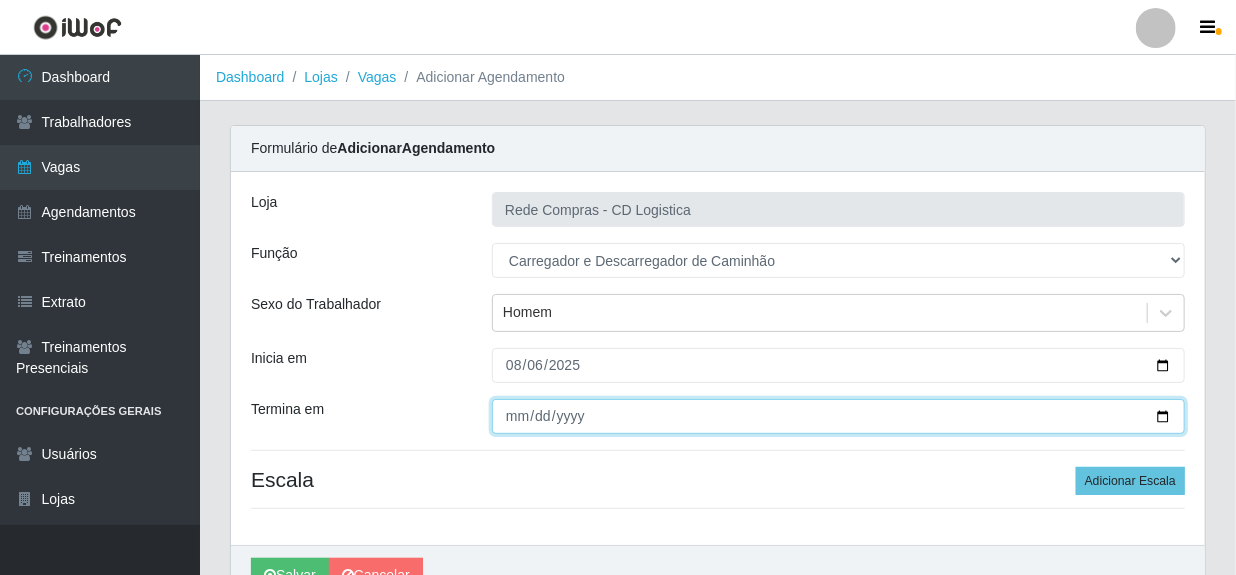 click on "Termina em" at bounding box center [838, 416] 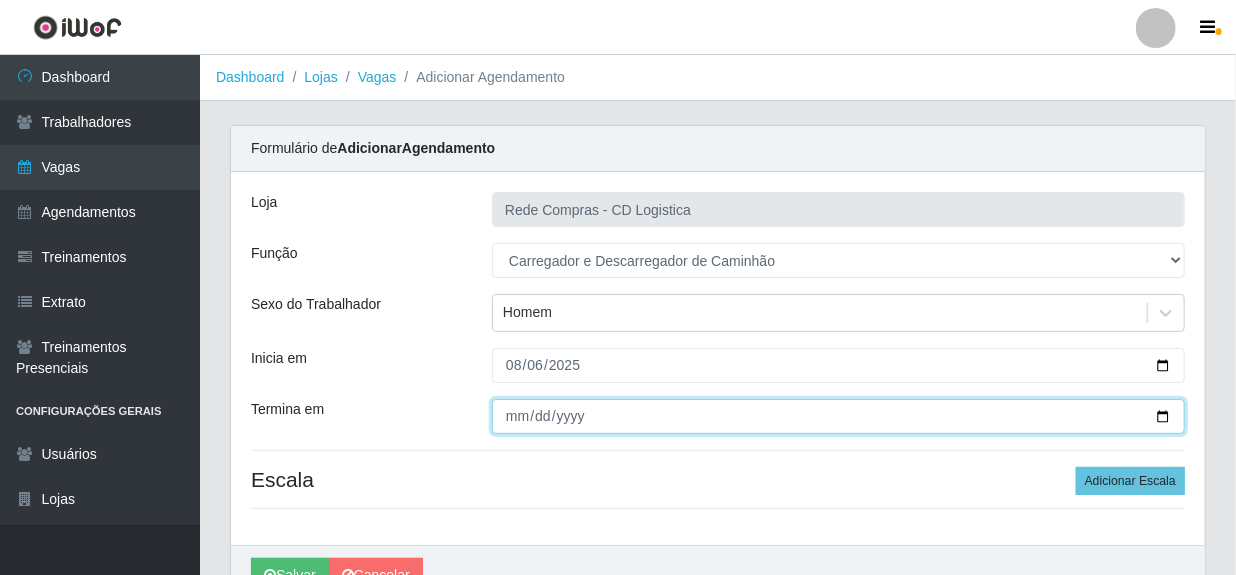 click on "[DATE]" at bounding box center (838, 416) 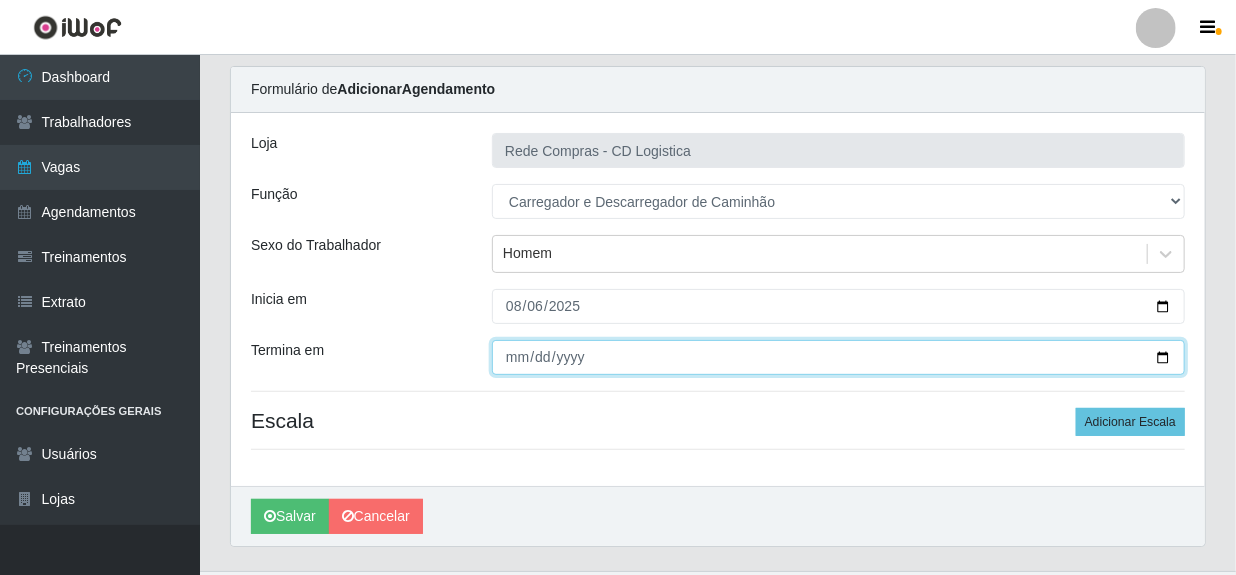 scroll, scrollTop: 90, scrollLeft: 0, axis: vertical 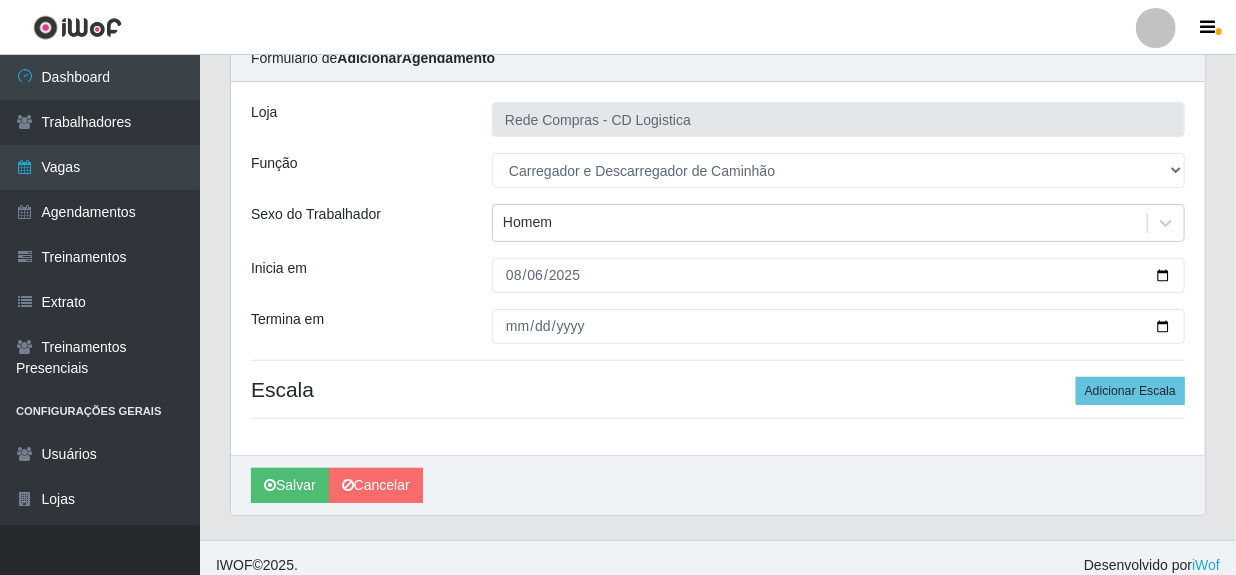 click on "Escala Adicionar Escala" at bounding box center [718, 389] 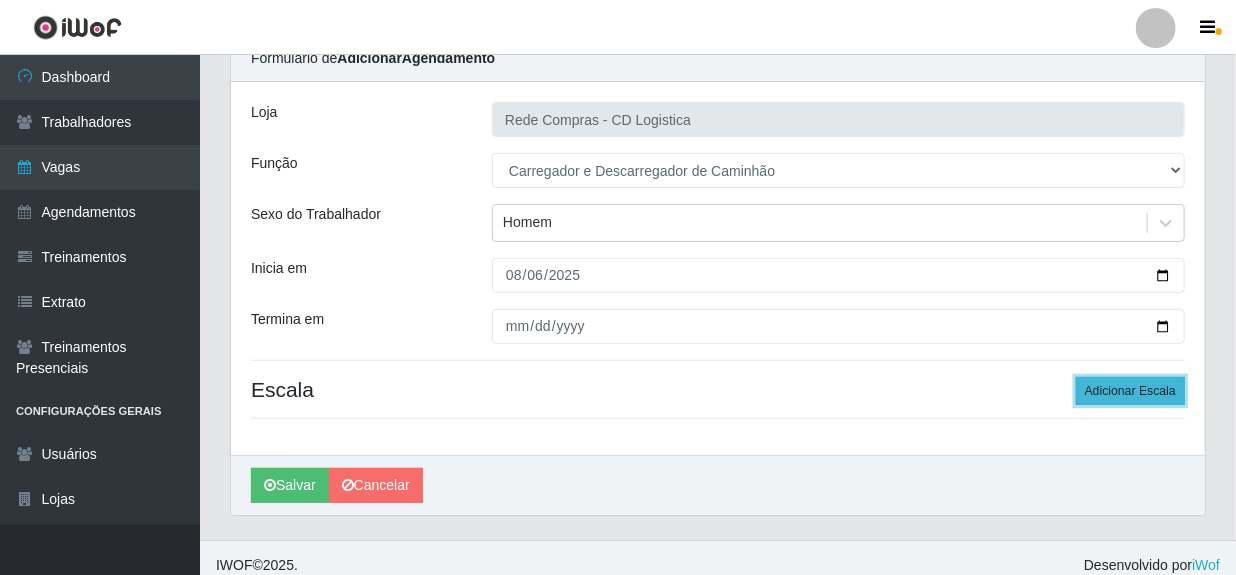click on "Adicionar Escala" at bounding box center (1130, 391) 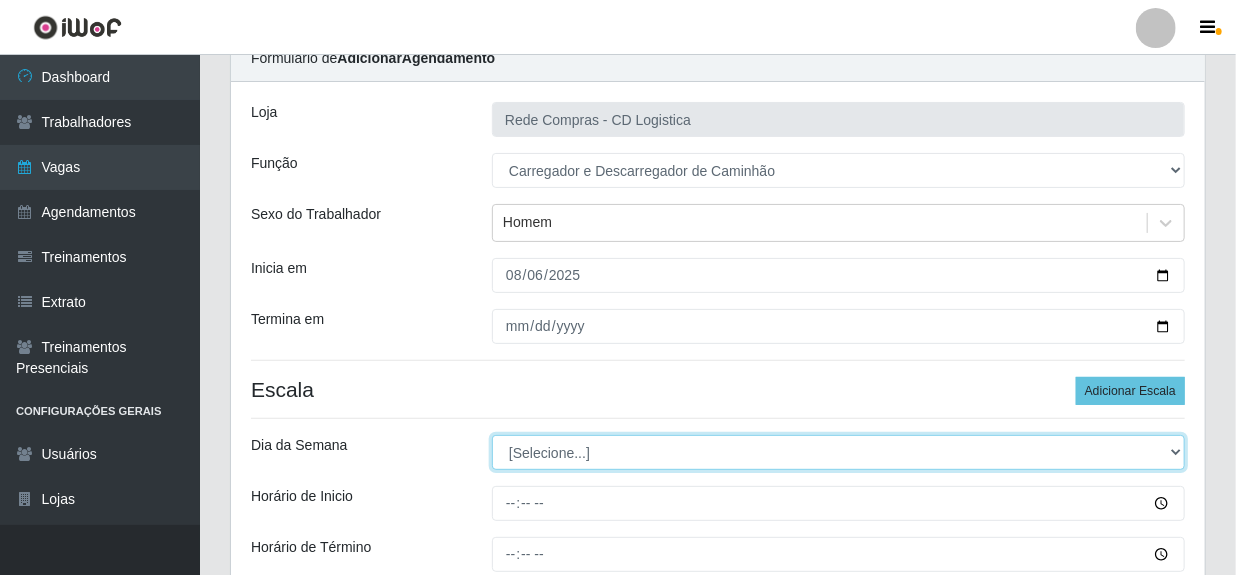 click on "[Selecione...] Segunda Terça Quarta Quinta Sexta Sábado Domingo" at bounding box center (838, 452) 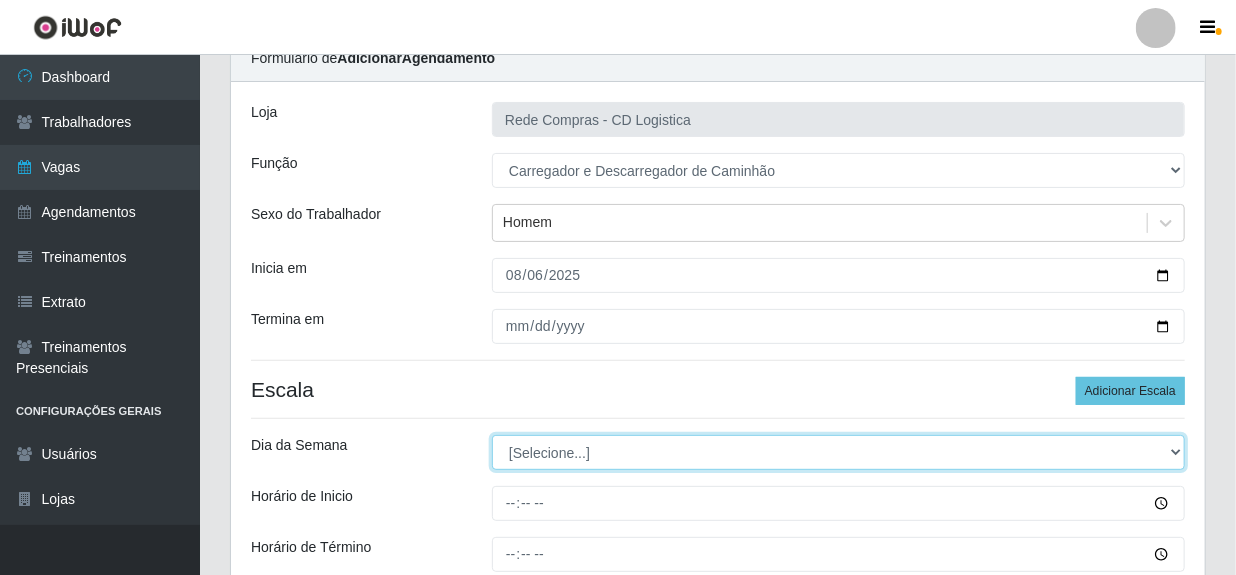 select on "3" 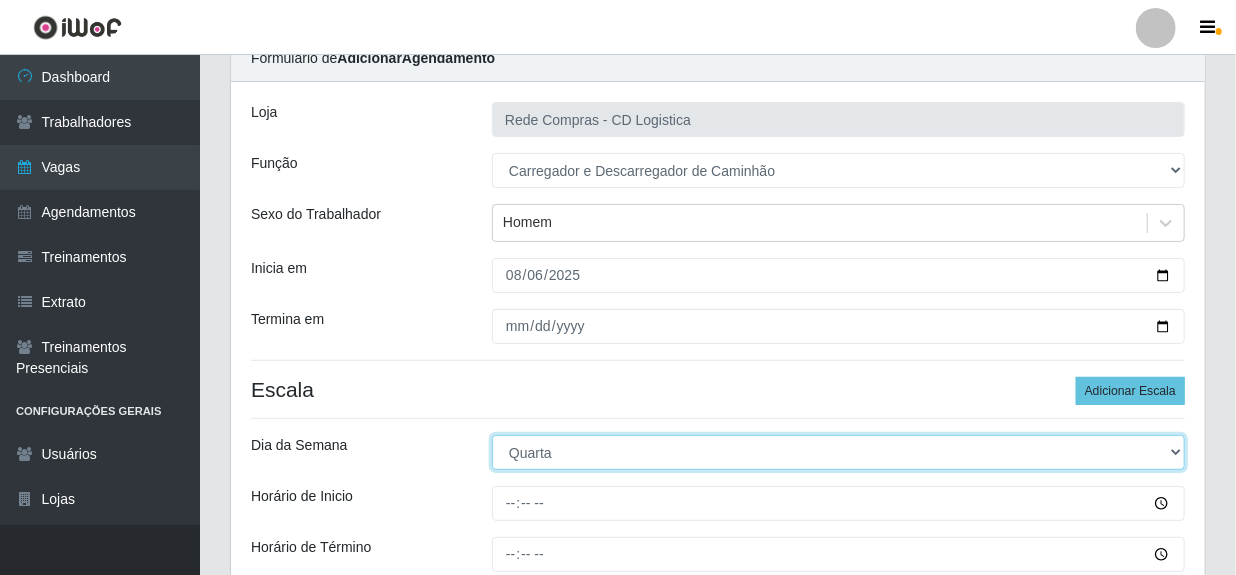 click on "[Selecione...] Segunda Terça Quarta Quinta Sexta Sábado Domingo" at bounding box center [838, 452] 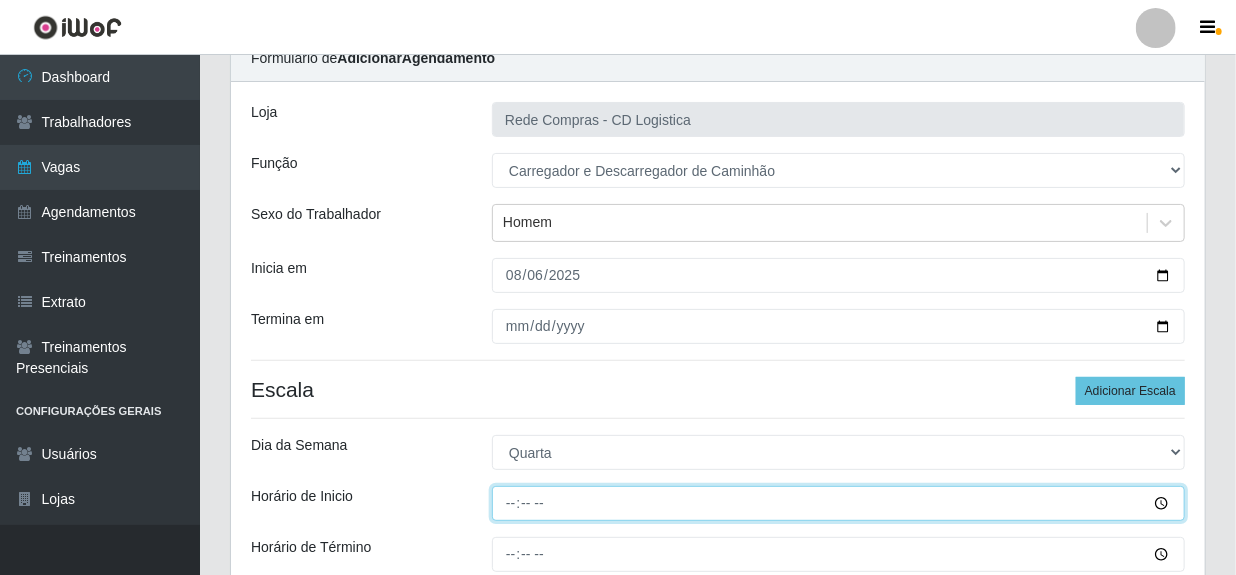 click on "Horário de Inicio" at bounding box center [838, 503] 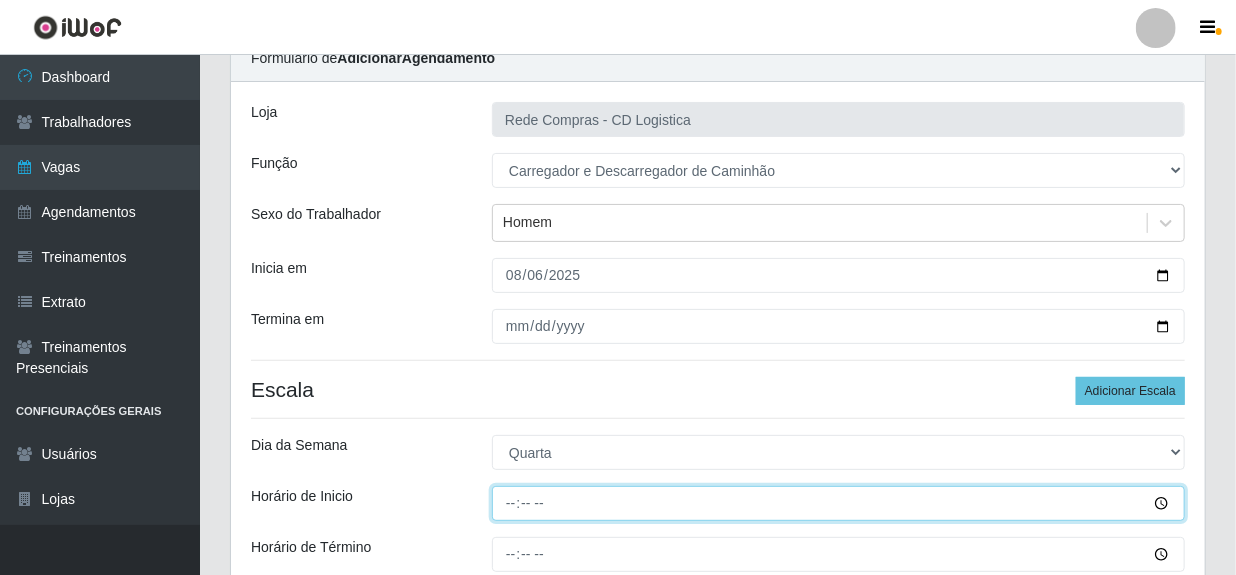 type on "08:00" 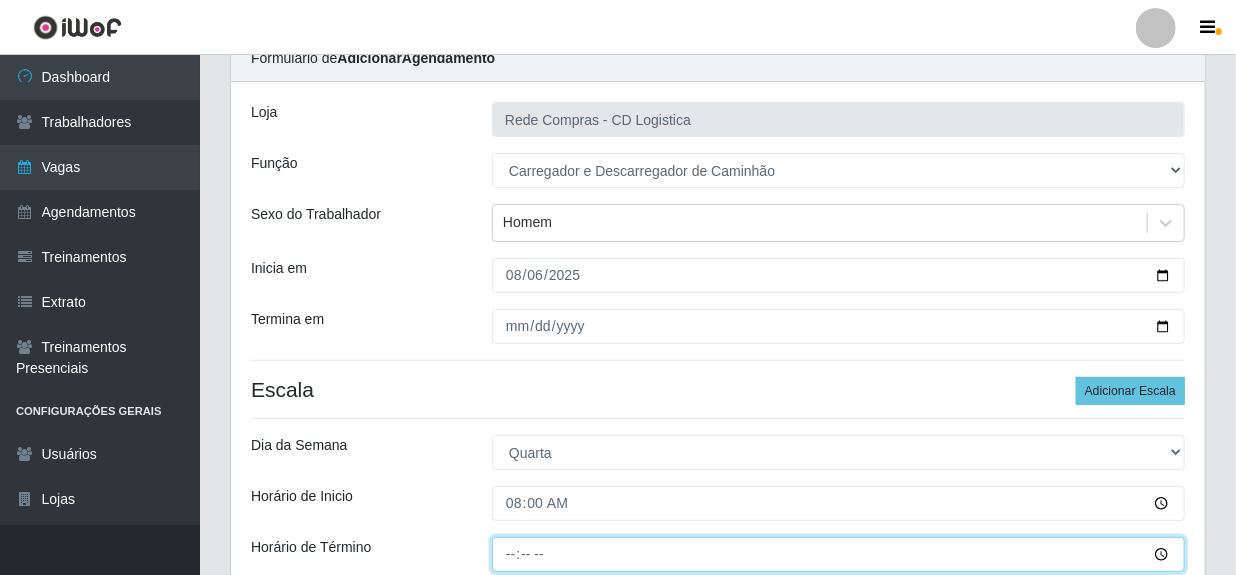 click on "Horário de Término" at bounding box center (838, 554) 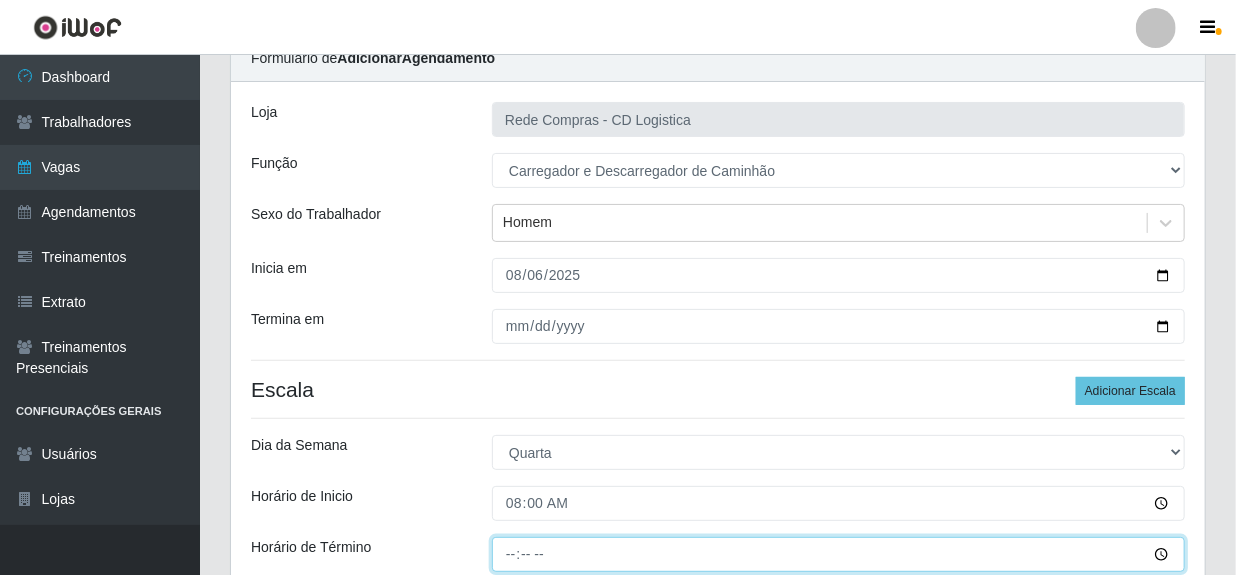 type on "14:00" 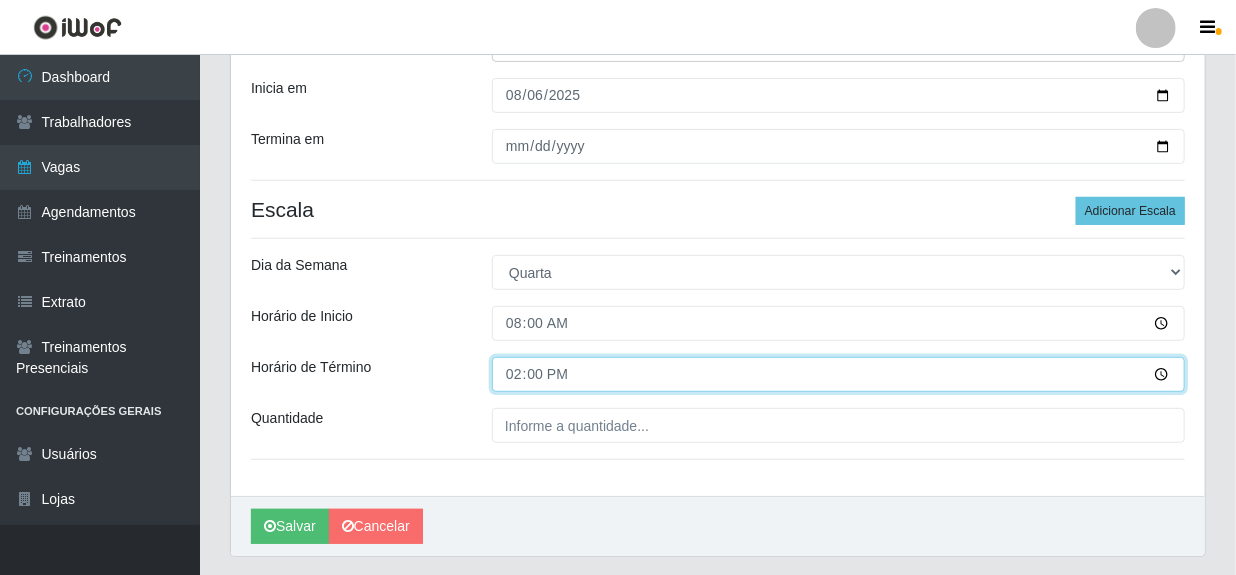 scroll, scrollTop: 272, scrollLeft: 0, axis: vertical 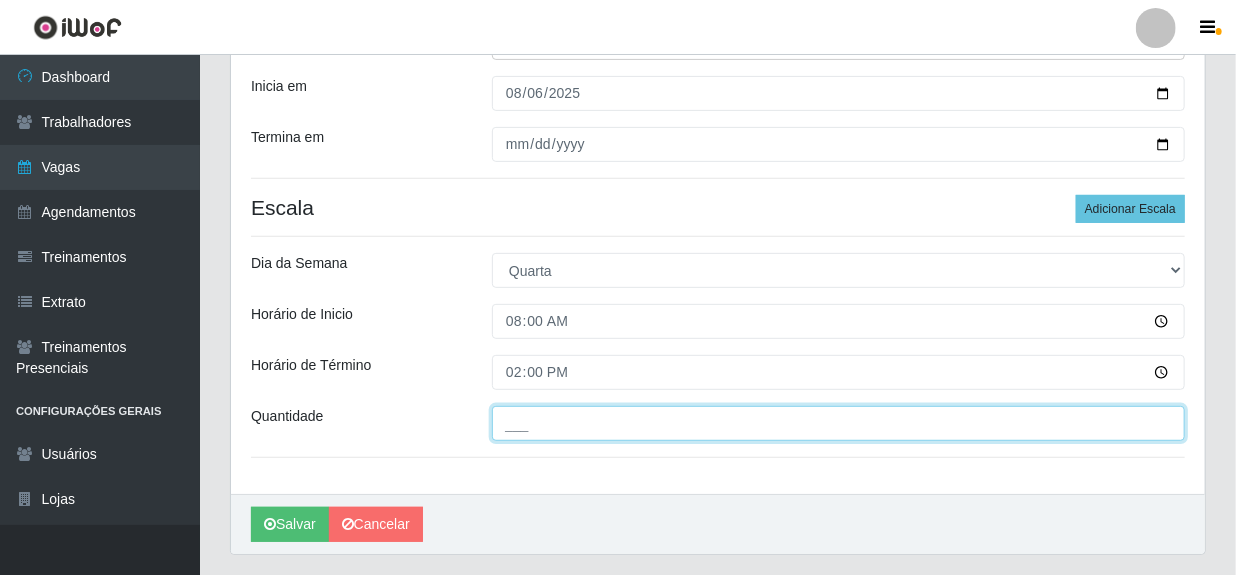 click on "___" at bounding box center (838, 423) 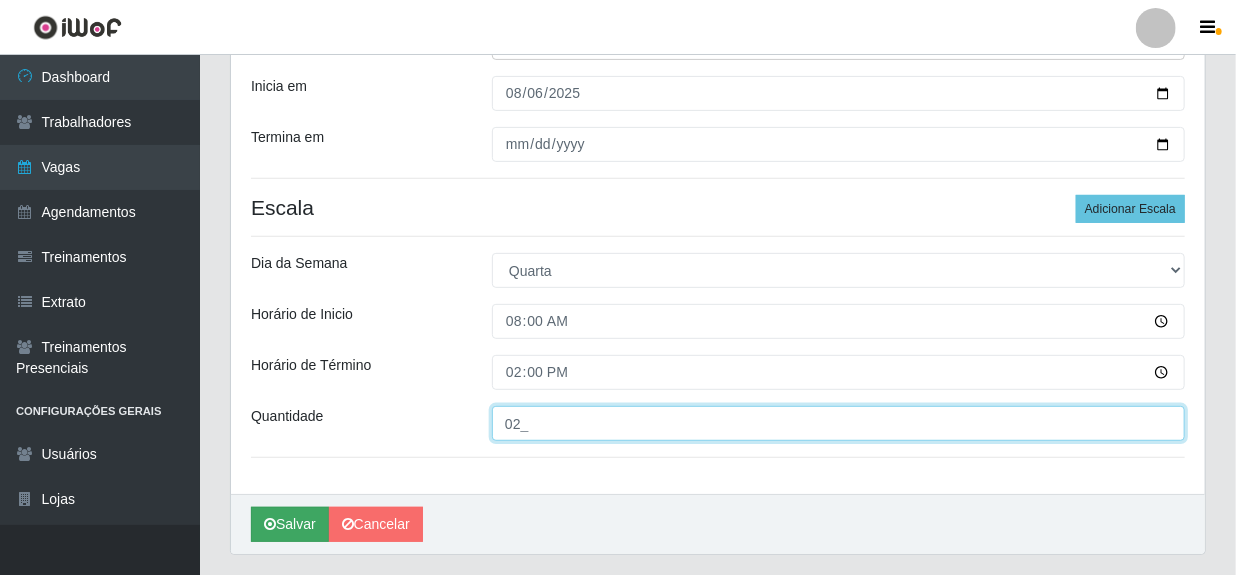type on "02_" 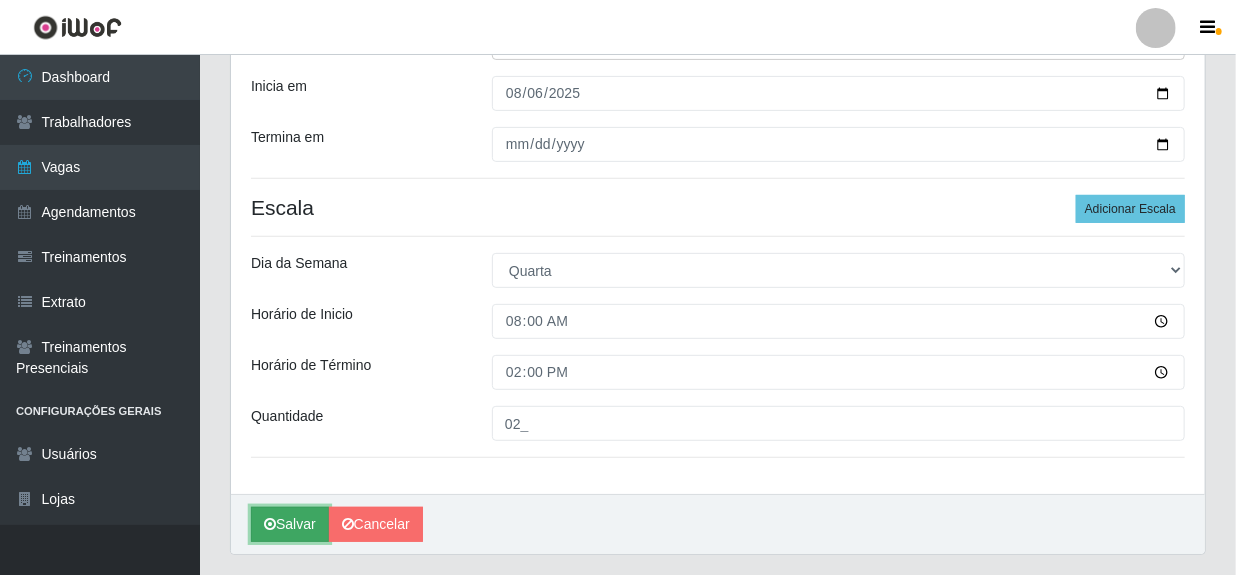 click at bounding box center [270, 524] 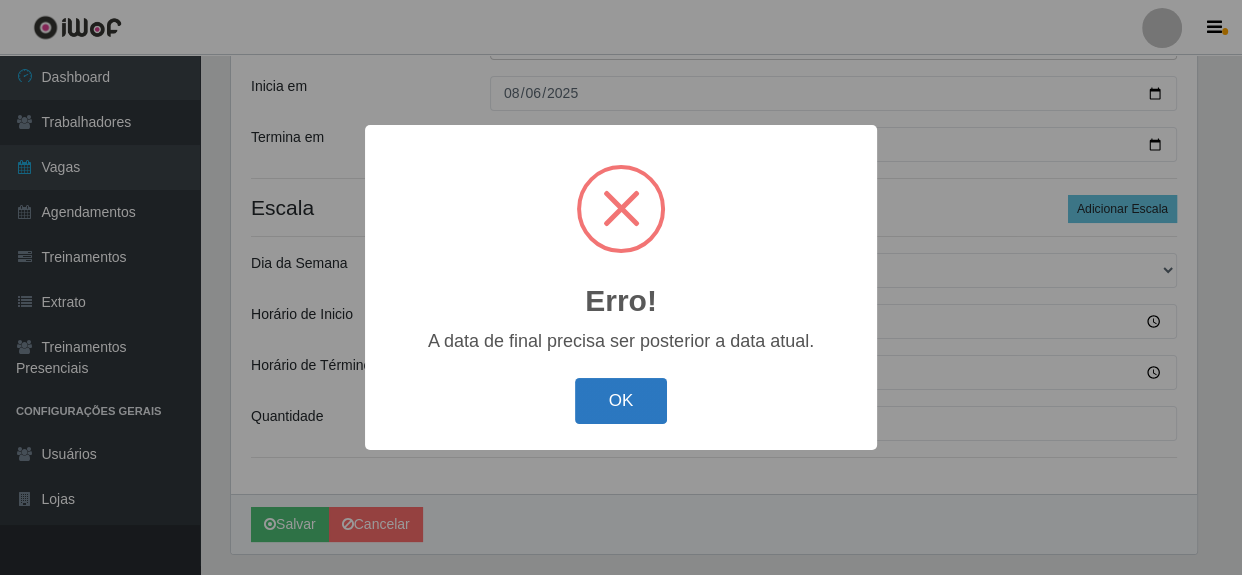 click on "OK" at bounding box center [621, 401] 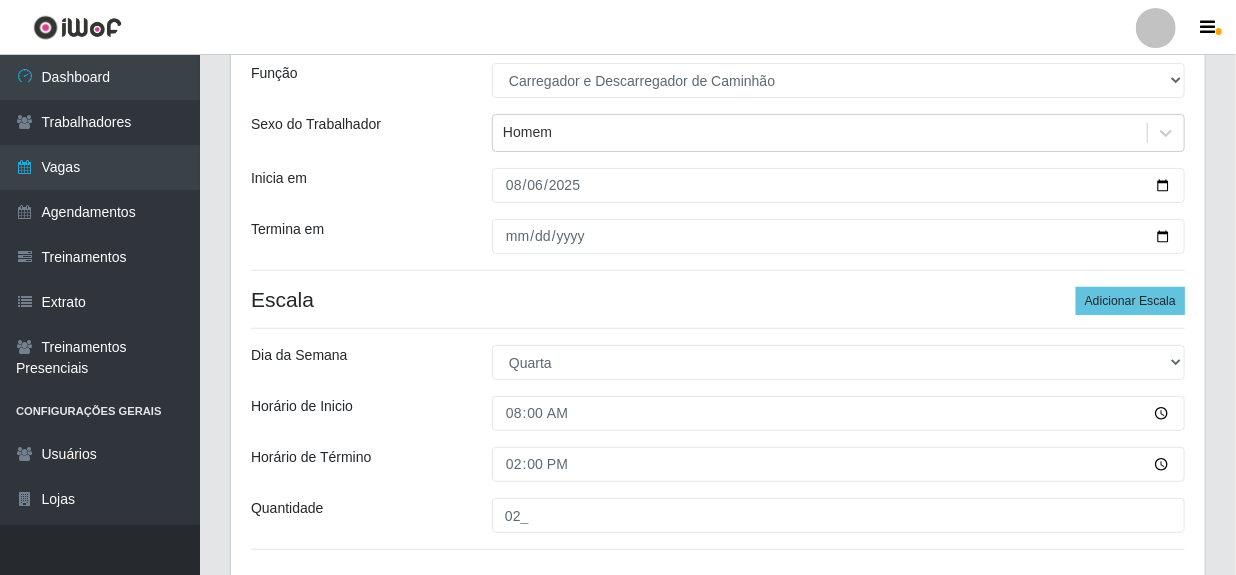 scroll, scrollTop: 90, scrollLeft: 0, axis: vertical 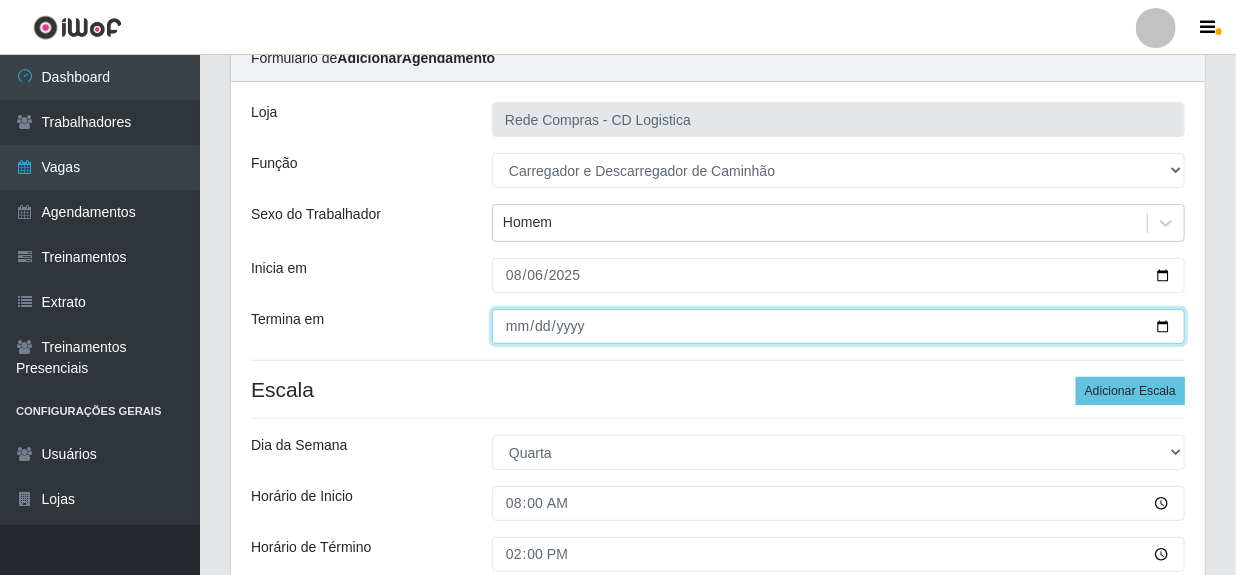 click on "[DATE]" at bounding box center [838, 326] 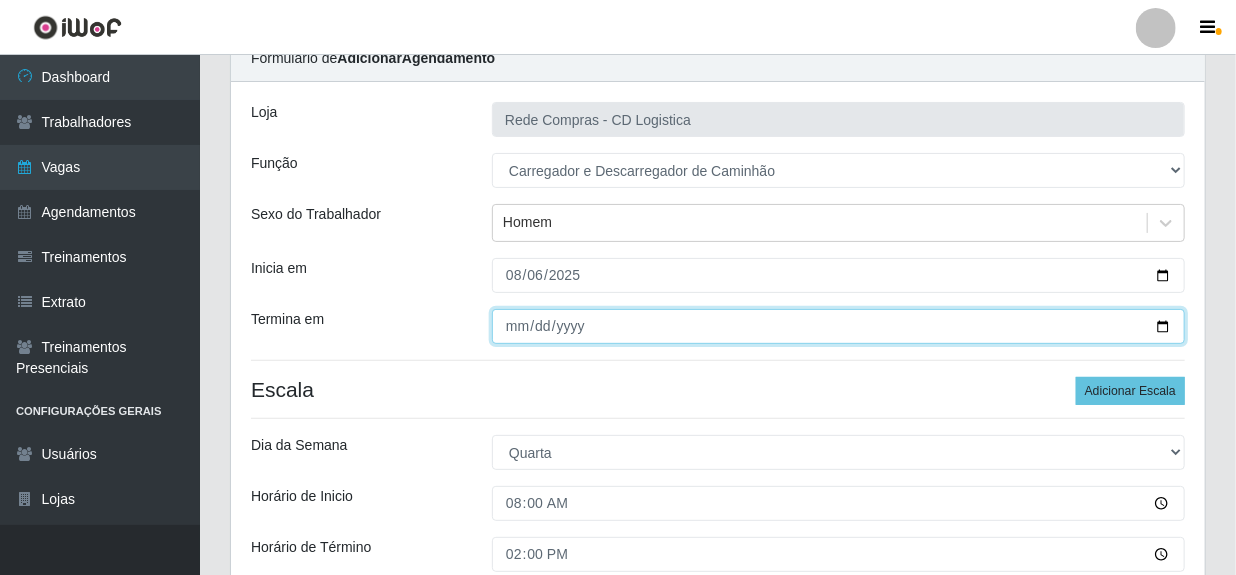 type on "2025-08-06" 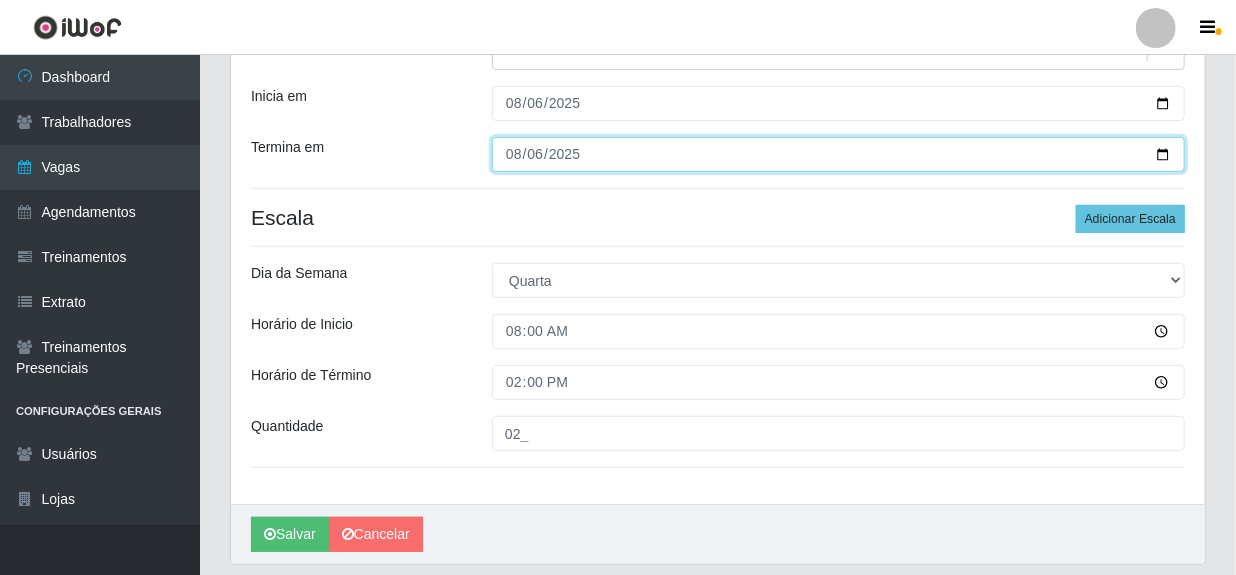 scroll, scrollTop: 324, scrollLeft: 0, axis: vertical 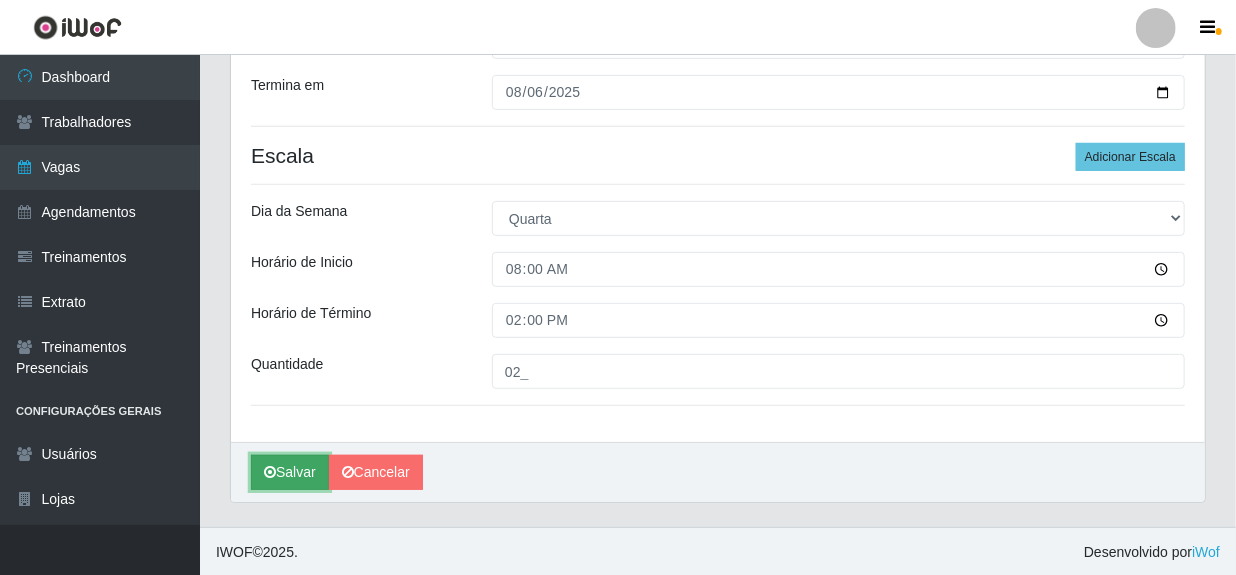 click on "Salvar" at bounding box center [290, 472] 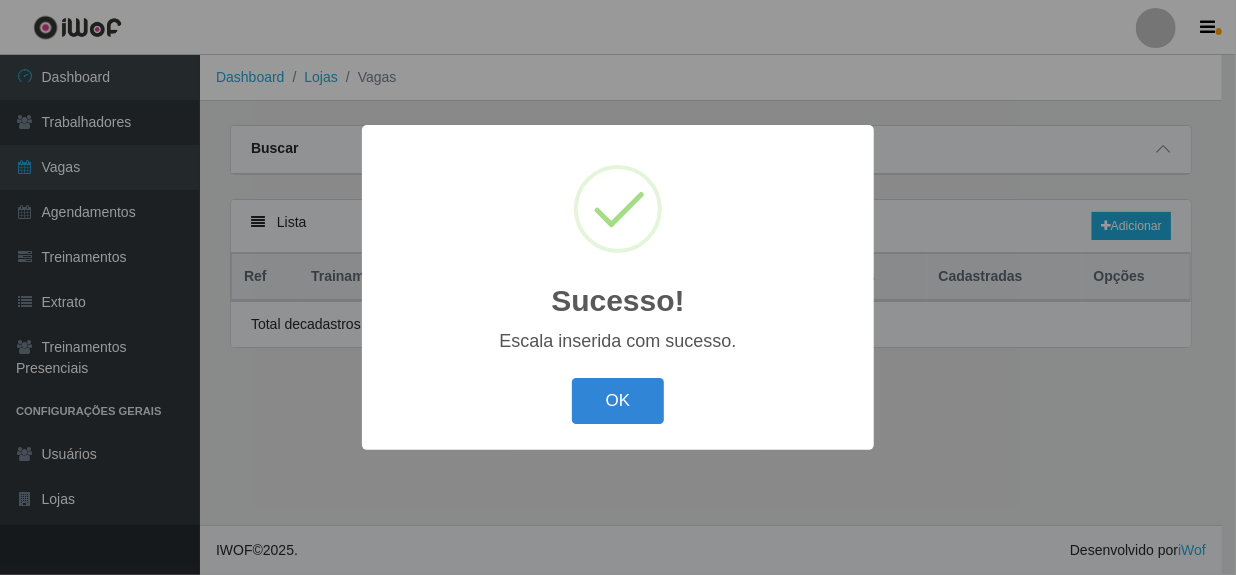 scroll, scrollTop: 0, scrollLeft: 0, axis: both 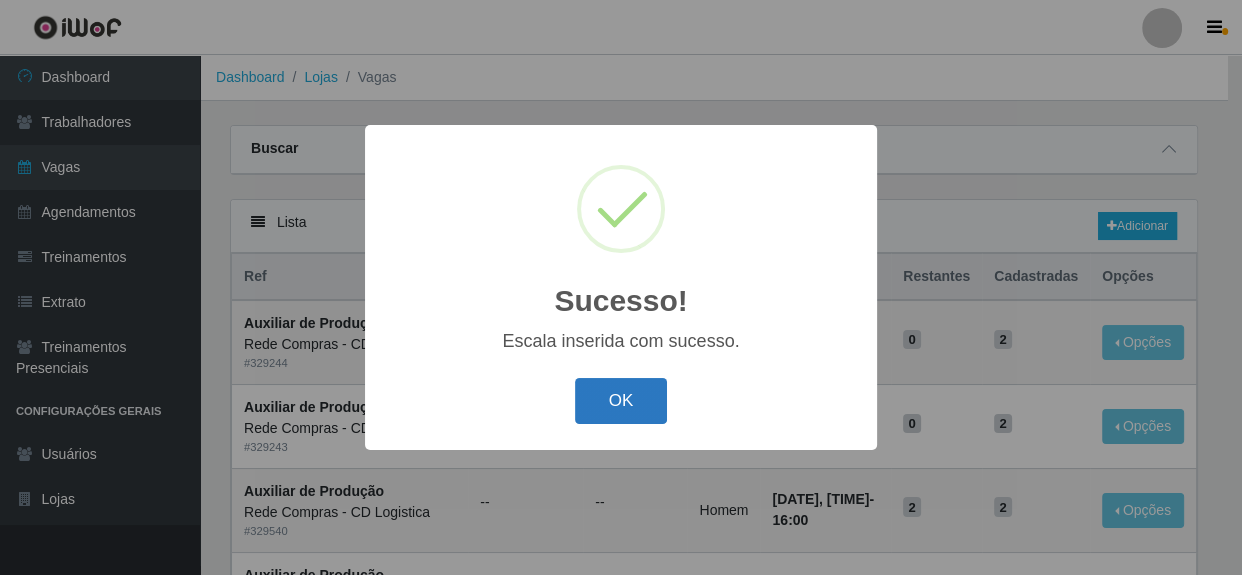 click on "OK" at bounding box center [621, 401] 